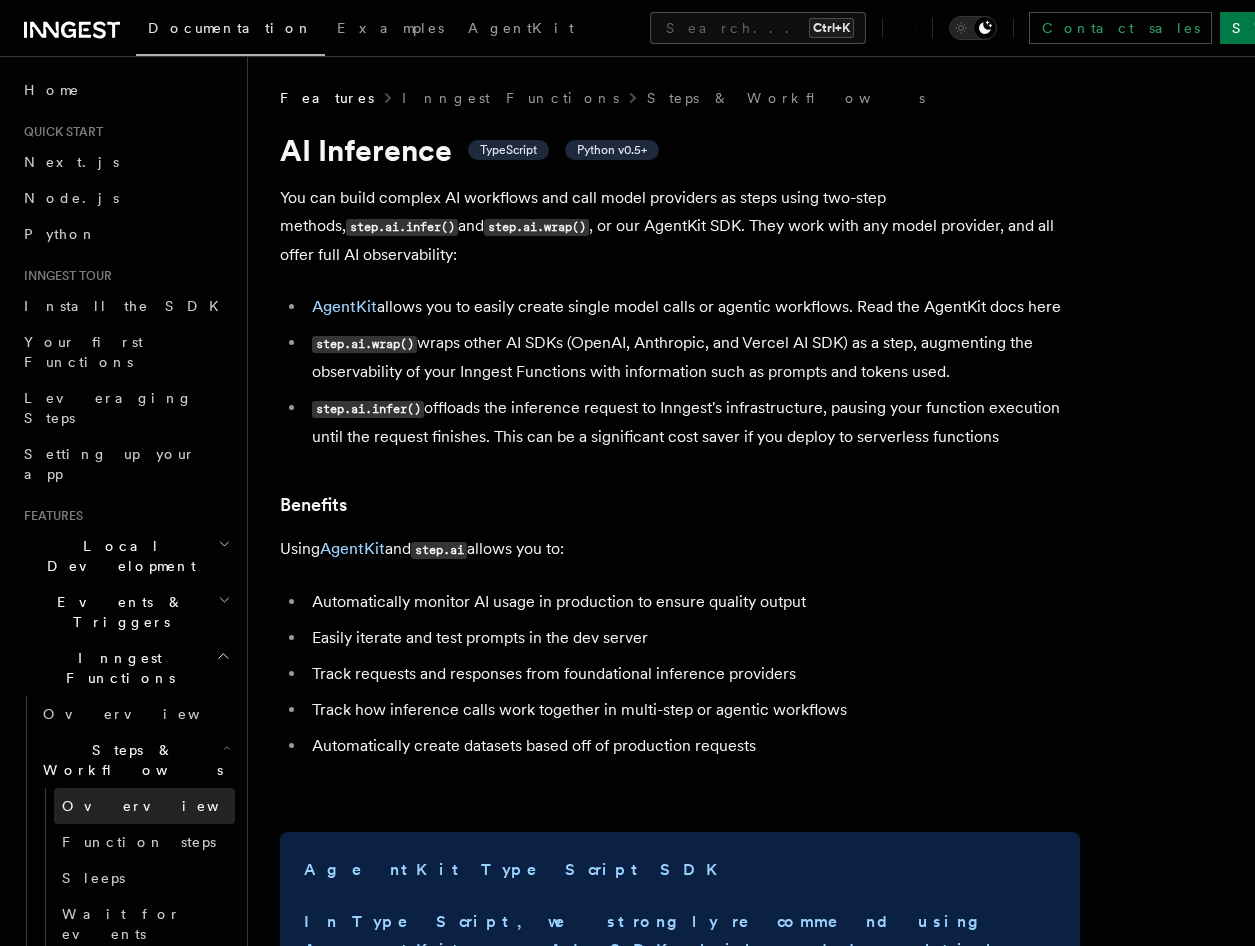 scroll, scrollTop: 0, scrollLeft: 0, axis: both 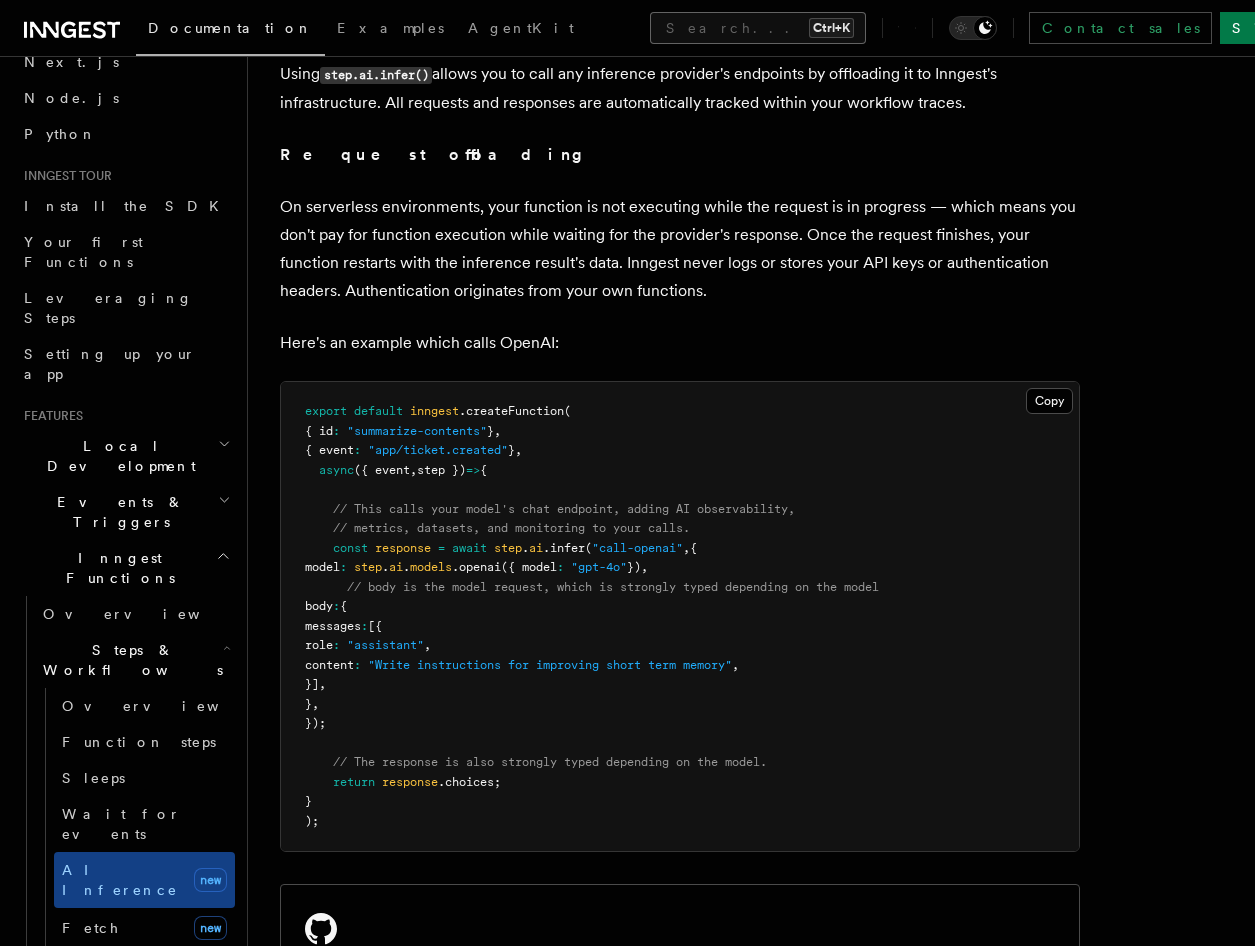 click on "Search... Ctrl+K" at bounding box center [758, 28] 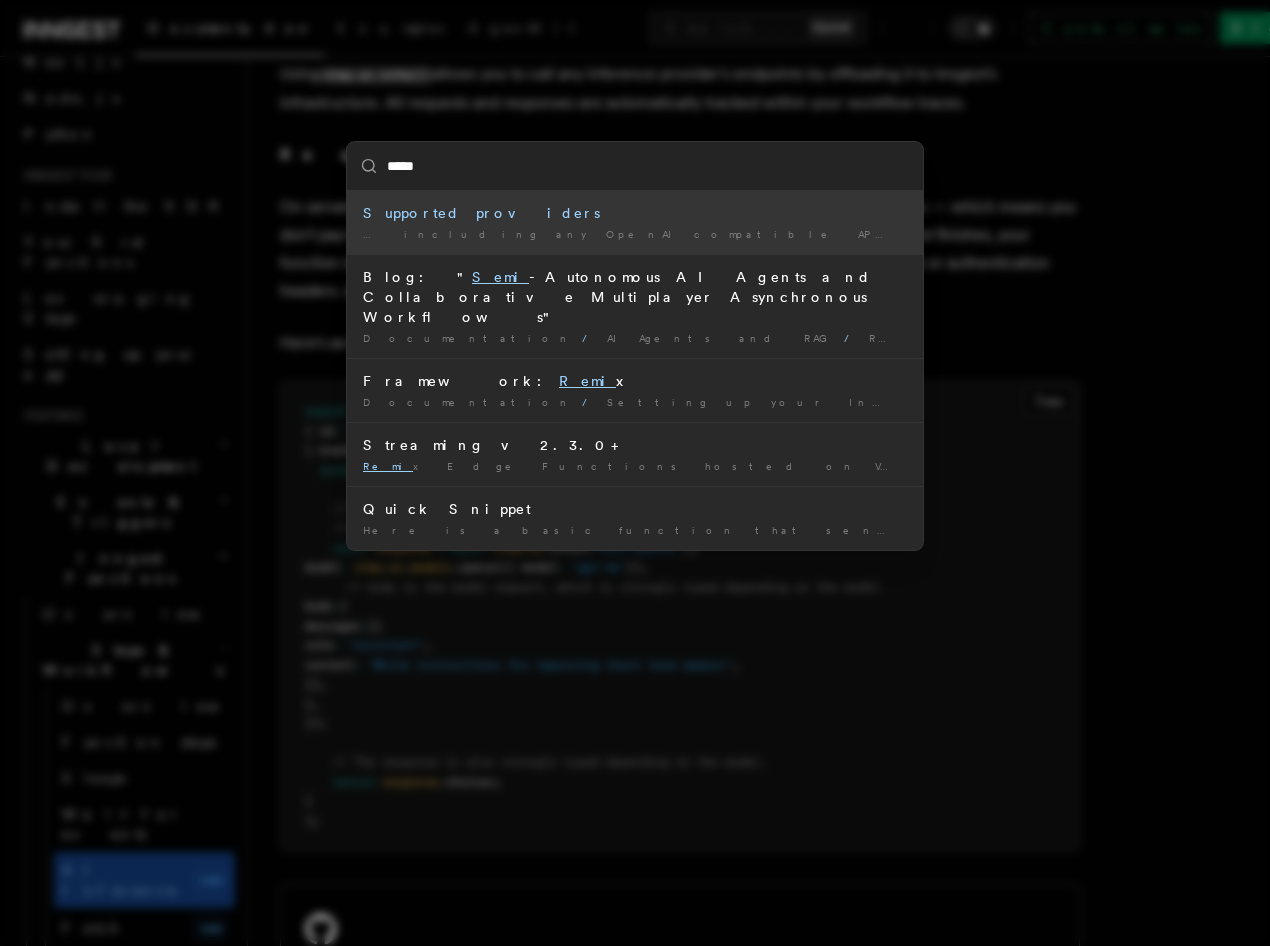 type on "******" 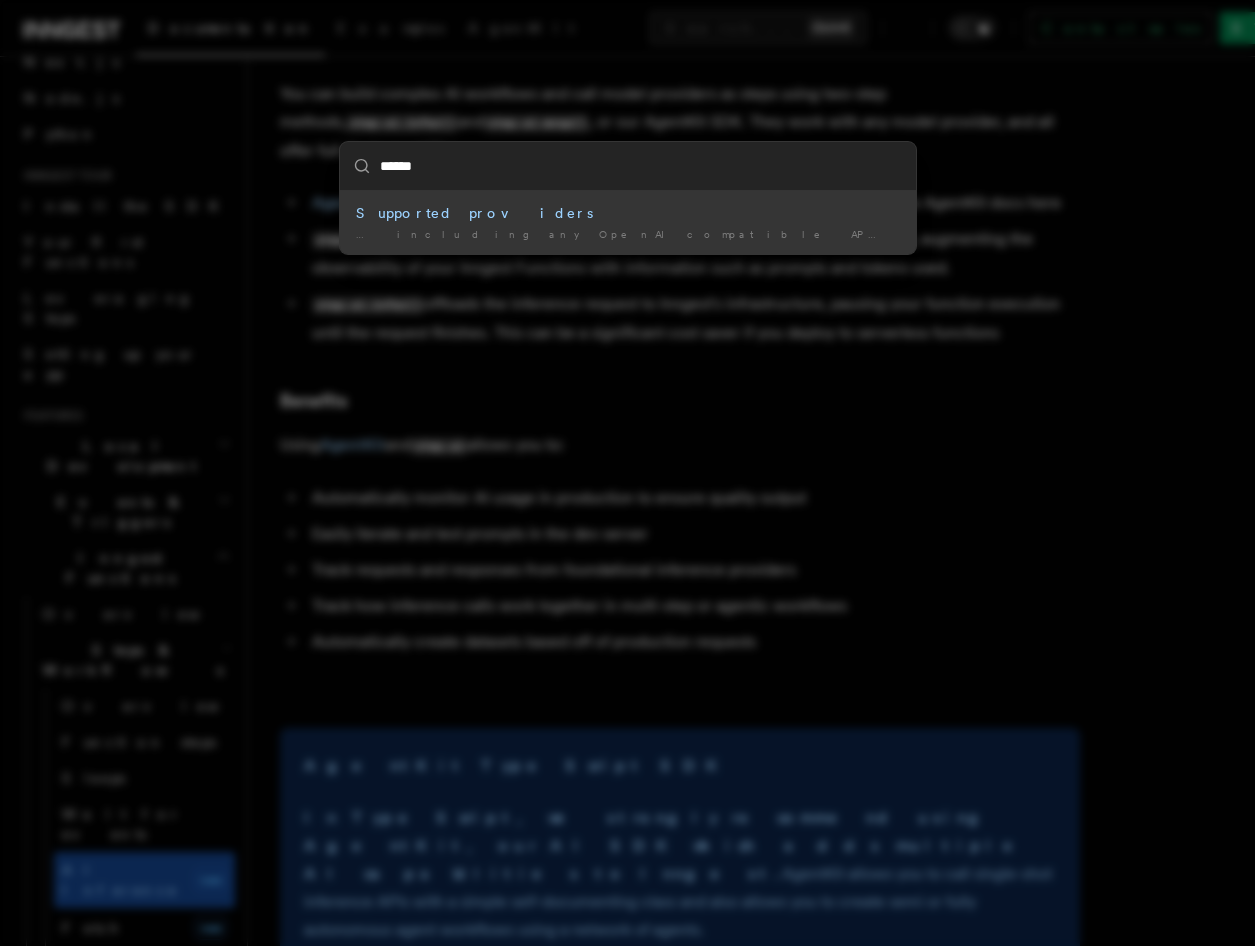 type 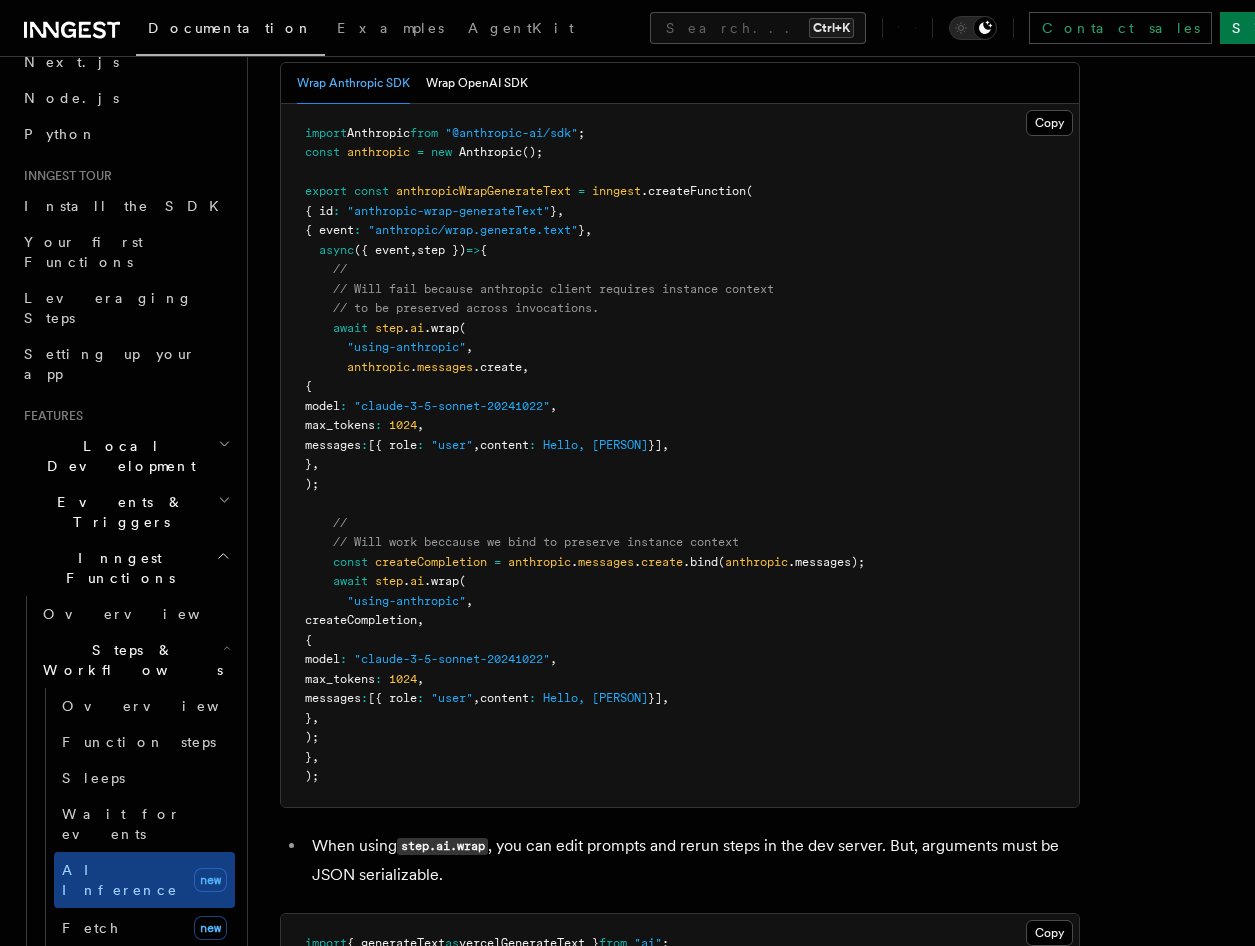 scroll, scrollTop: 4183, scrollLeft: 0, axis: vertical 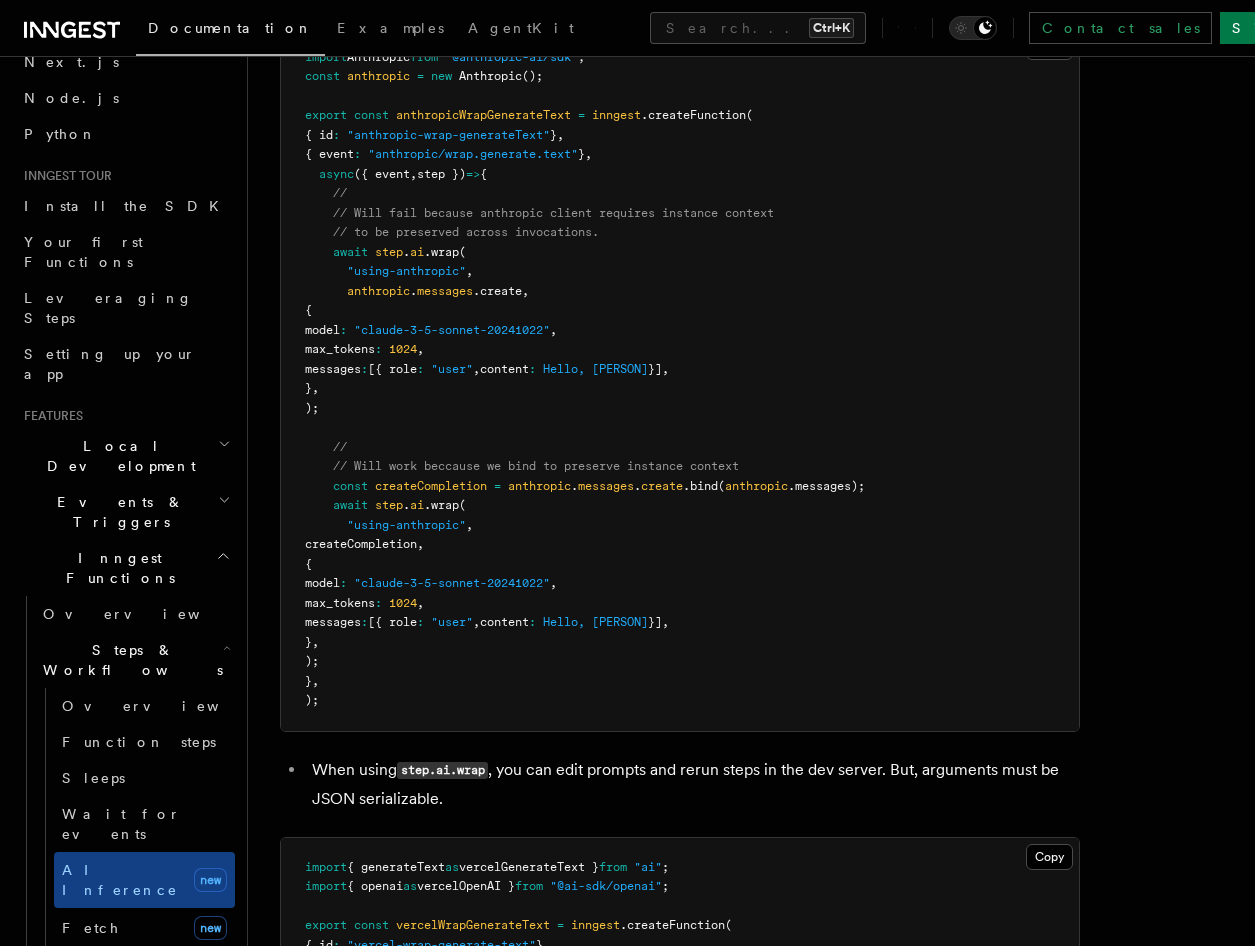 click on "import  Anthropic  from   "@anthropic-ai/sdk" ;
const   anthropic   =   new   Anthropic ();
export   const   anthropicWrapGenerateText   =   inngest .createFunction (
{ id :   "anthropic-wrap-generateText"  } ,
{ event :   "anthropic/wrap.generate.text"  } ,
async  ({ event ,  step })  =>  {
//
// Will fail because anthropic client requires instance context
// to be preserved across invocations.
await   step . ai .wrap (
"using-anthropic" ,
anthropic . messages .create ,
{
model :   "[MODEL]" ,
max_tokens :   1024 ,
messages :  [{ role :   "user" ,  content :   "[GREETING]"  }] ,
} ,
);
//
// Will work beccause we bind to preserve instance context
const   createCompletion   =   anthropic . messages . create .bind ( anthropic .messages);
await   step . ai .wrap (
"using-anthropic" ,
createCompletion ,
{
model" at bounding box center [680, 379] 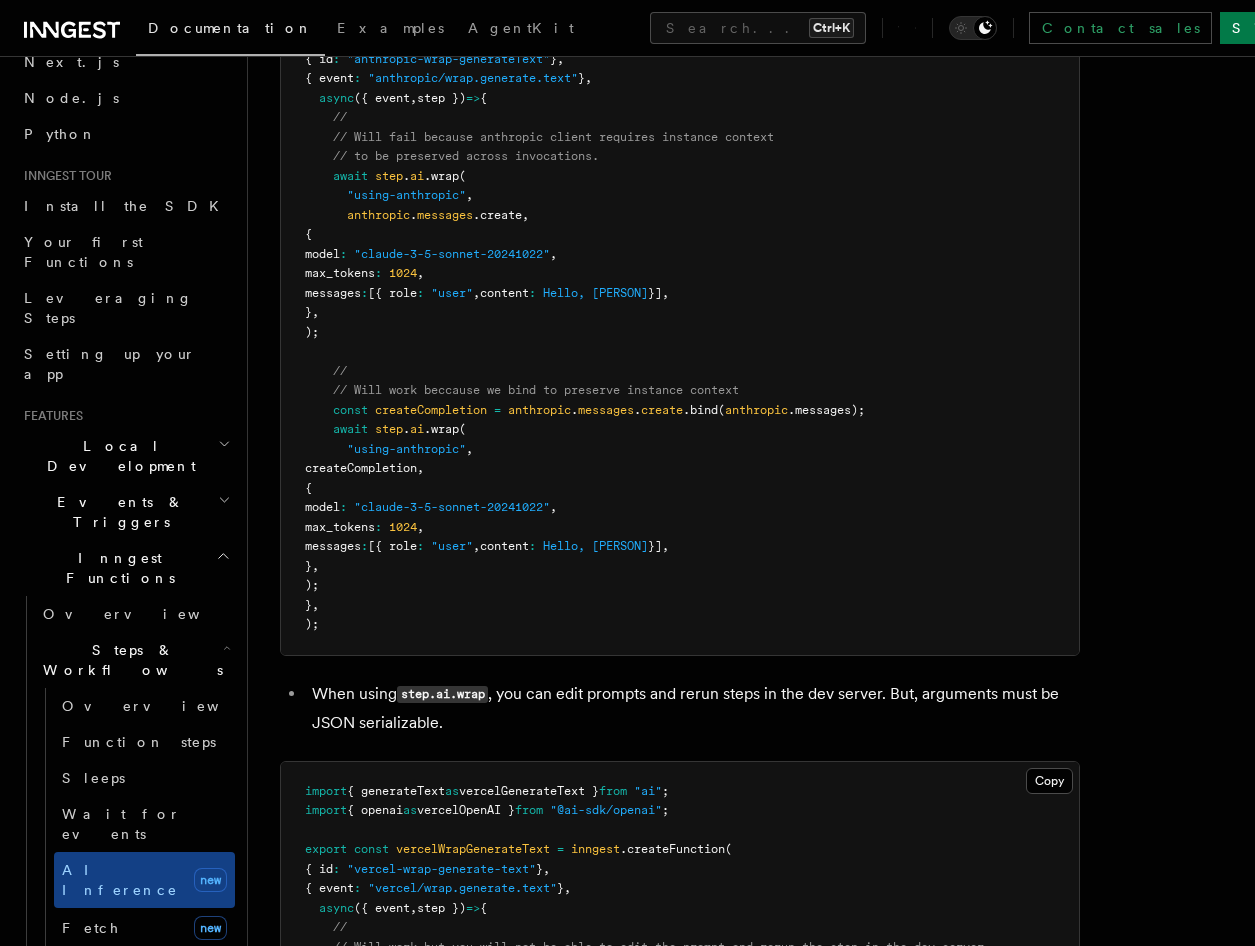 scroll, scrollTop: 3653, scrollLeft: 0, axis: vertical 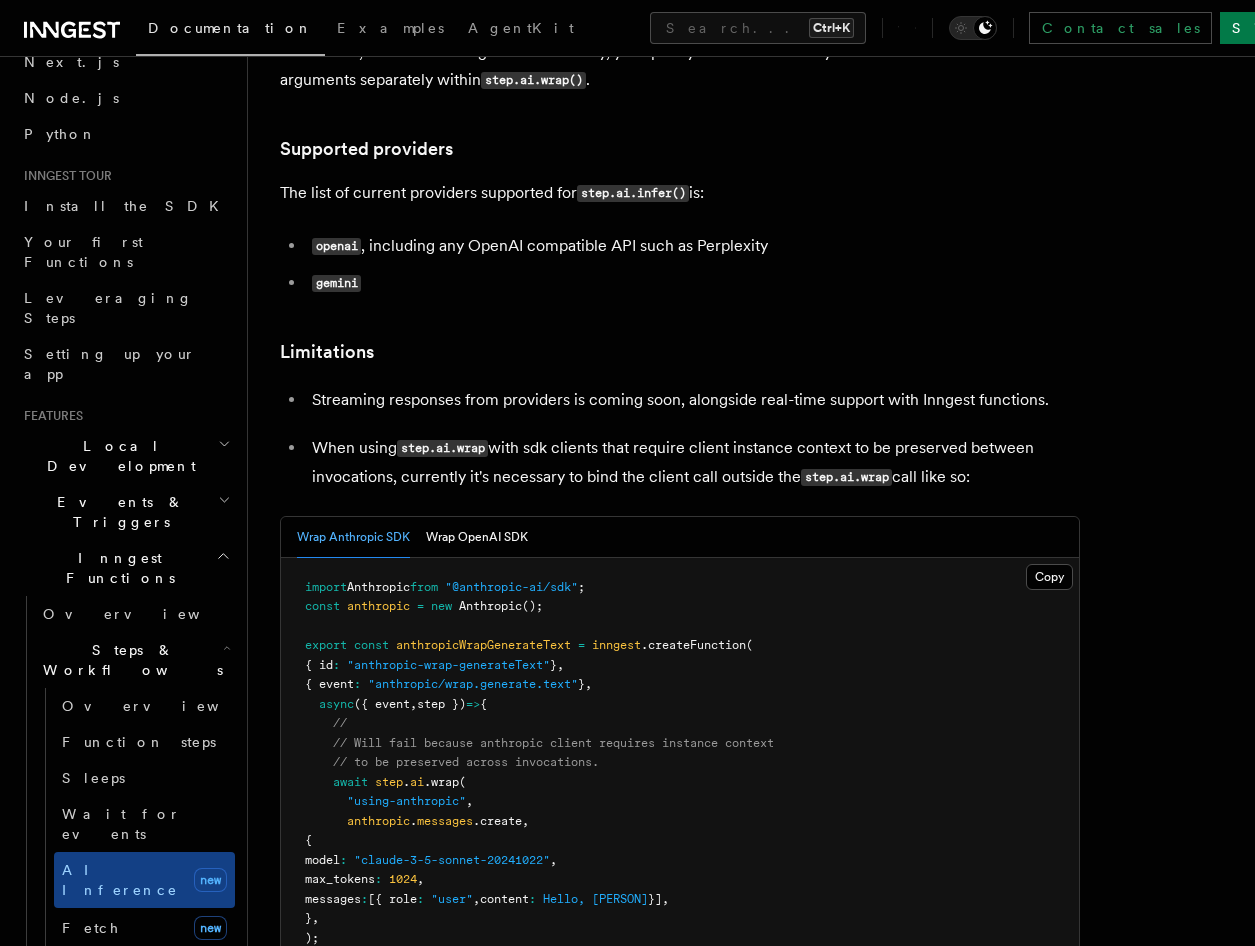 click on "openai , including any OpenAI compatible API such as Perplexity" at bounding box center [693, 246] 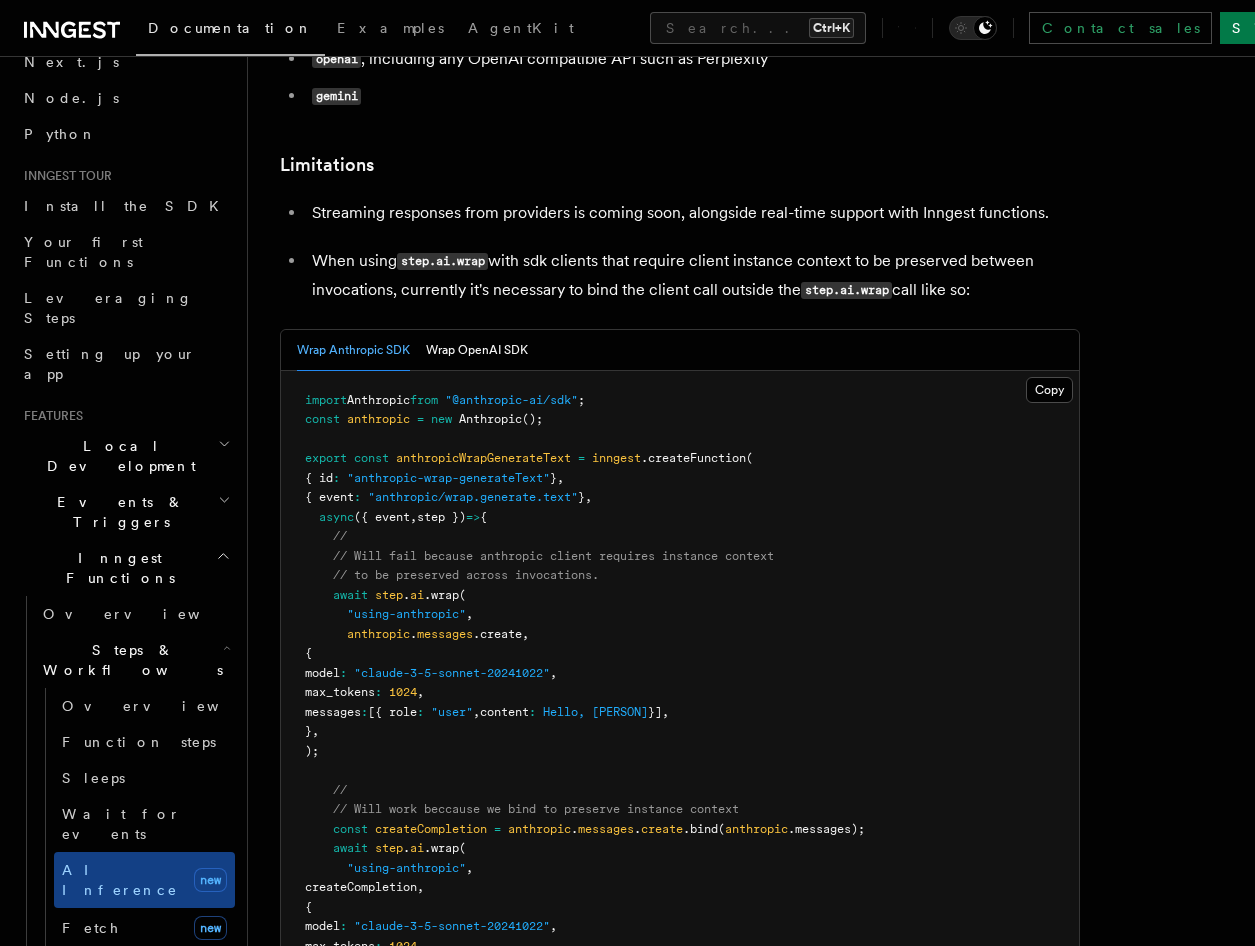 scroll, scrollTop: 3853, scrollLeft: 0, axis: vertical 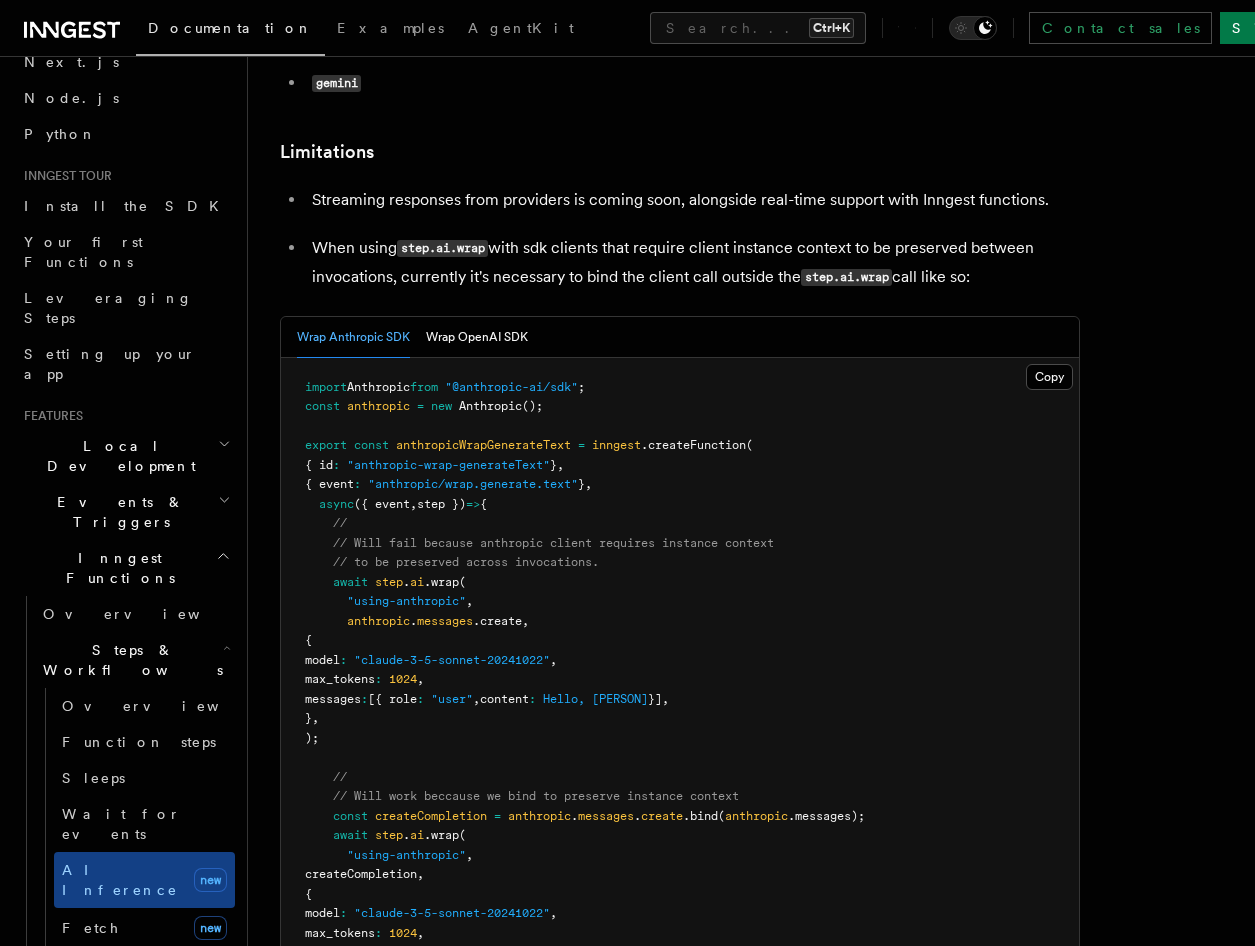 click on "import  Anthropic  from   "@anthropic-ai/sdk" ;
const   anthropic   =   new   Anthropic ();
export   const   anthropicWrapGenerateText   =   inngest .createFunction (
{ id :   "anthropic-wrap-generateText"  } ,
{ event :   "anthropic/wrap.generate.text"  } ,
async  ({ event ,  step })  =>  {
//
// Will fail because anthropic client requires instance context
// to be preserved across invocations.
await   step . ai .wrap (
"using-anthropic" ,
anthropic . messages .create ,
{
model :   "[MODEL]" ,
max_tokens :   1024 ,
messages :  [{ role :   "user" ,  content :   "[GREETING]"  }] ,
} ,
);
//
// Will work beccause we bind to preserve instance context
const   createCompletion   =   anthropic . messages . create .bind ( anthropic .messages);
await   step . ai .wrap (
"using-anthropic" ,
createCompletion ,
{
model" at bounding box center (680, 709) 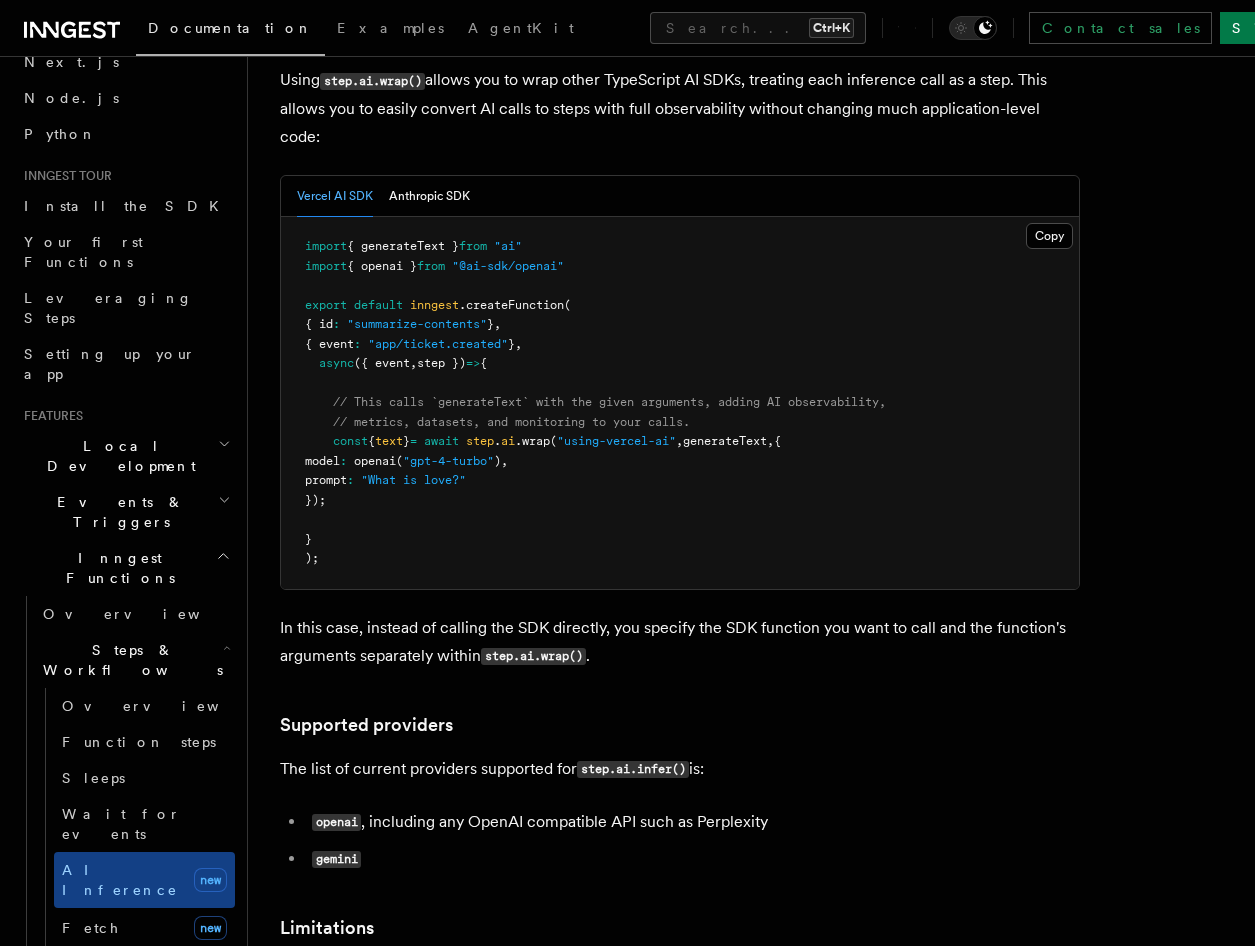 scroll, scrollTop: 3053, scrollLeft: 0, axis: vertical 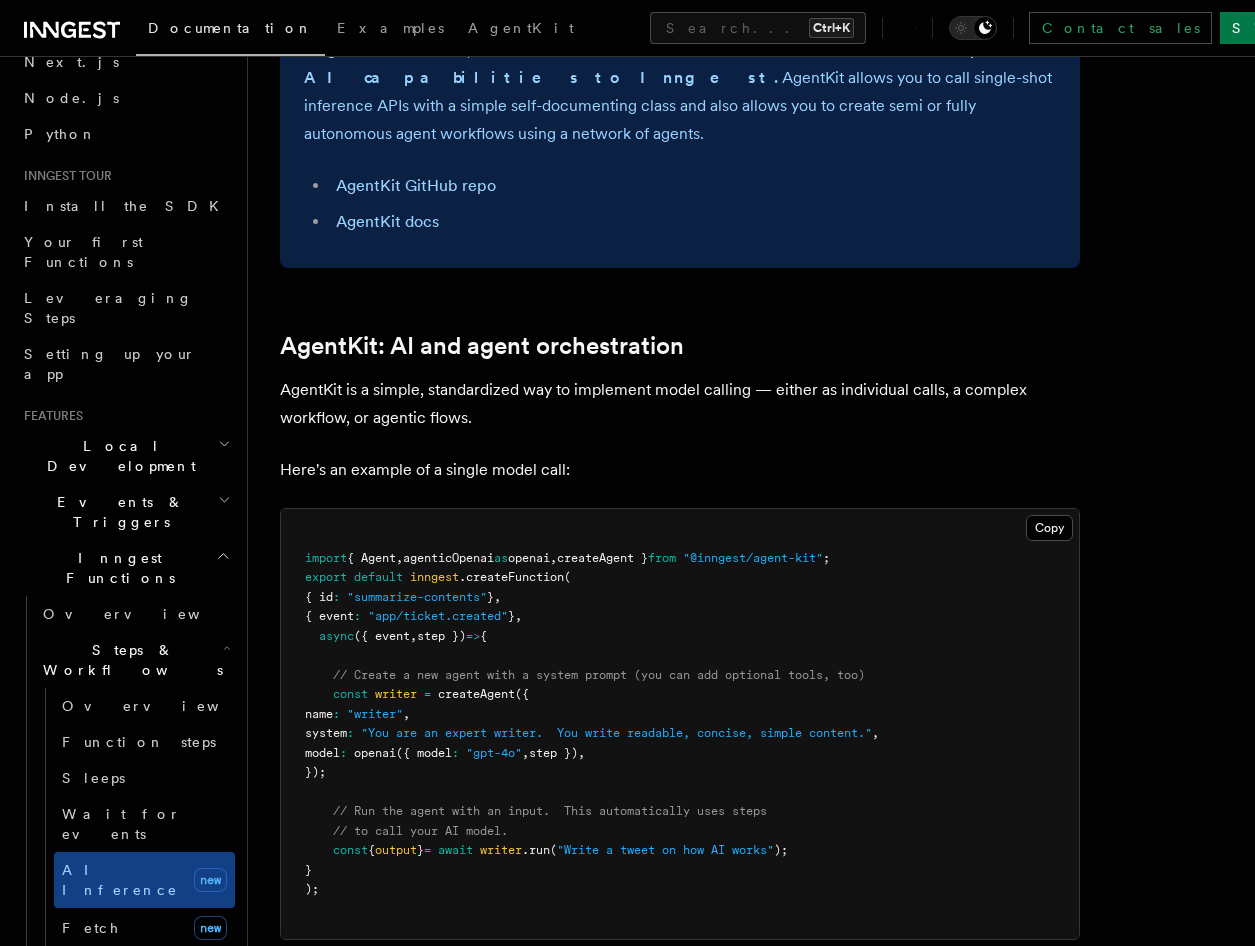 click on "Here's an example of a single model call:" at bounding box center (680, 470) 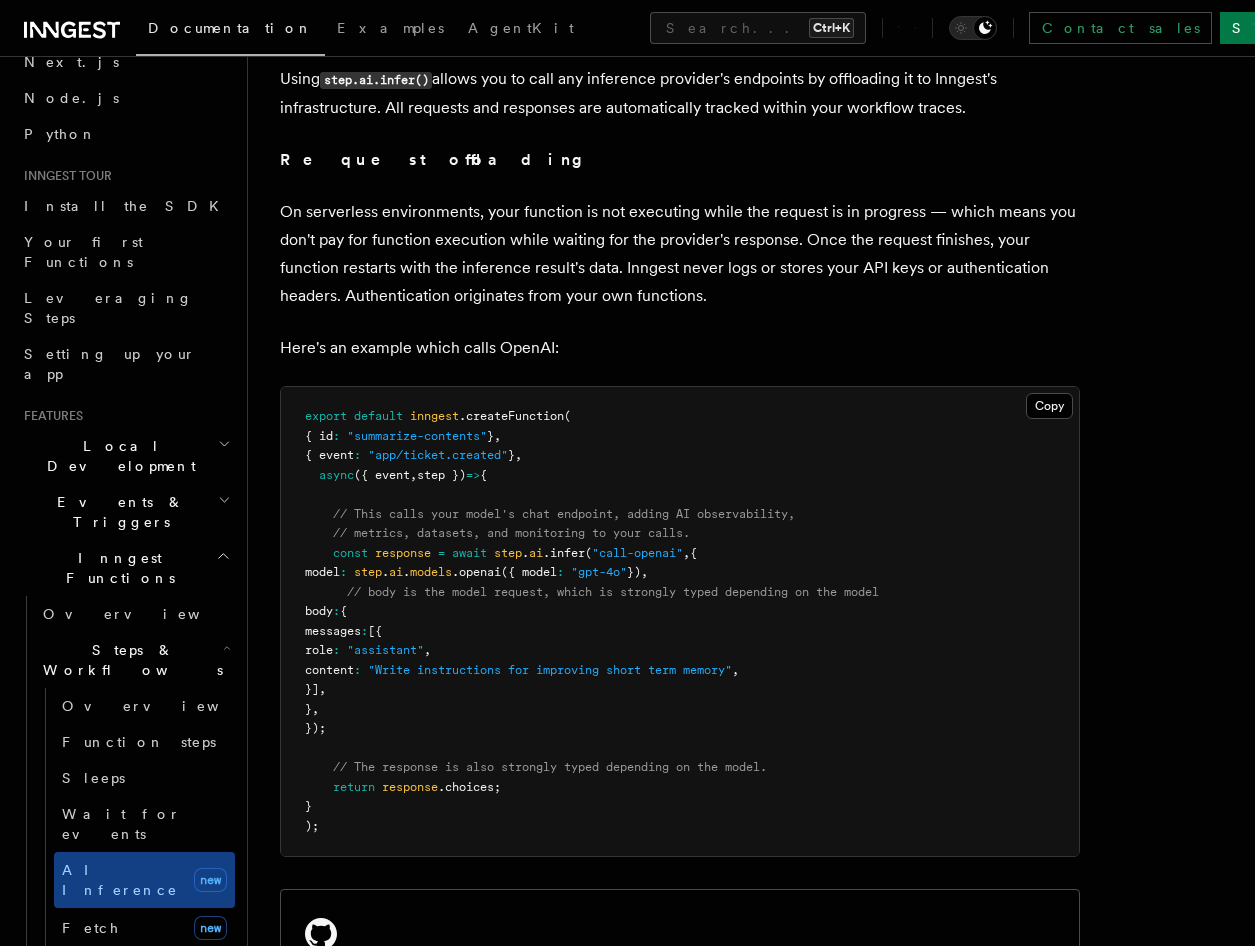 scroll, scrollTop: 2000, scrollLeft: 0, axis: vertical 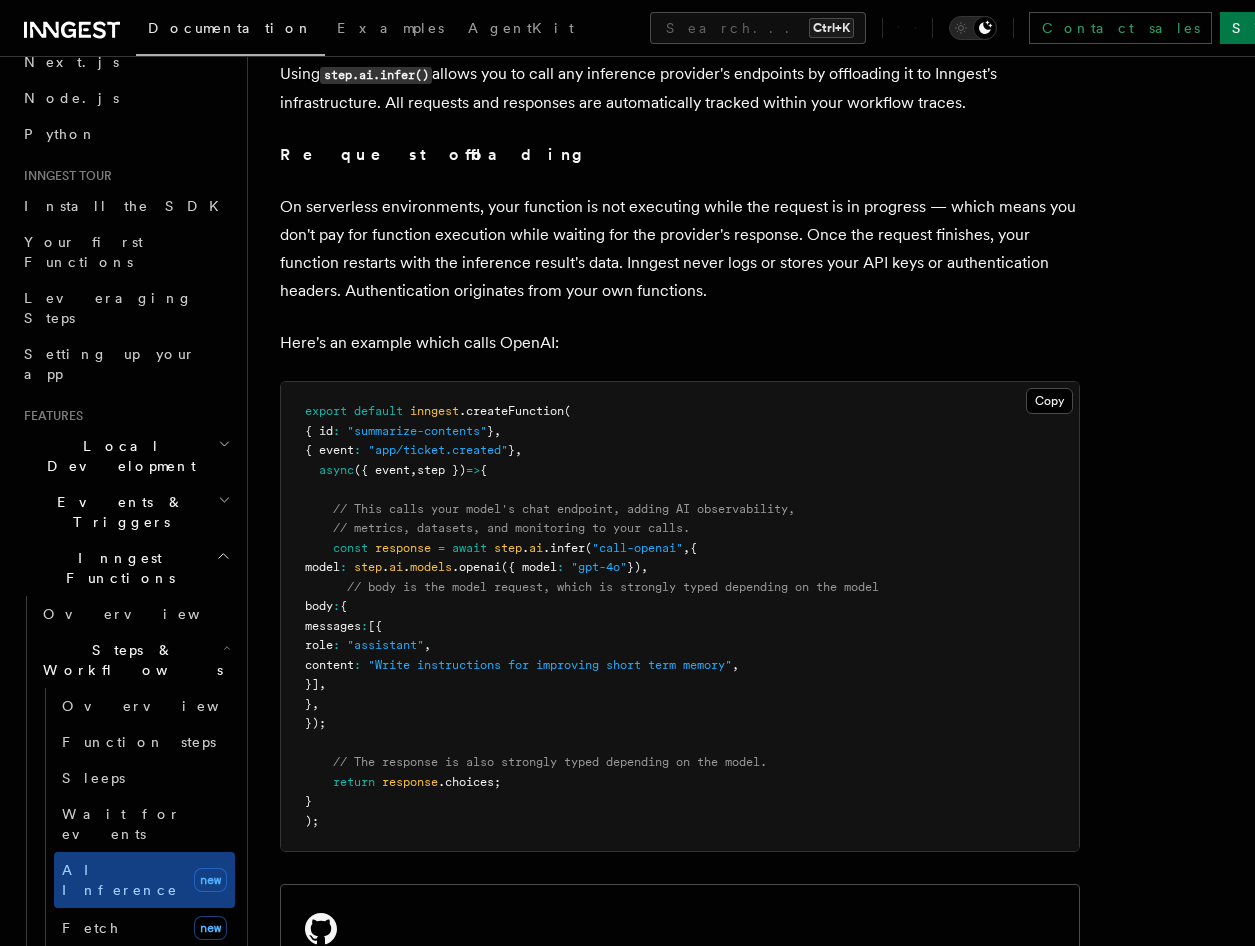 drag, startPoint x: 890, startPoint y: 610, endPoint x: 861, endPoint y: 609, distance: 29.017237 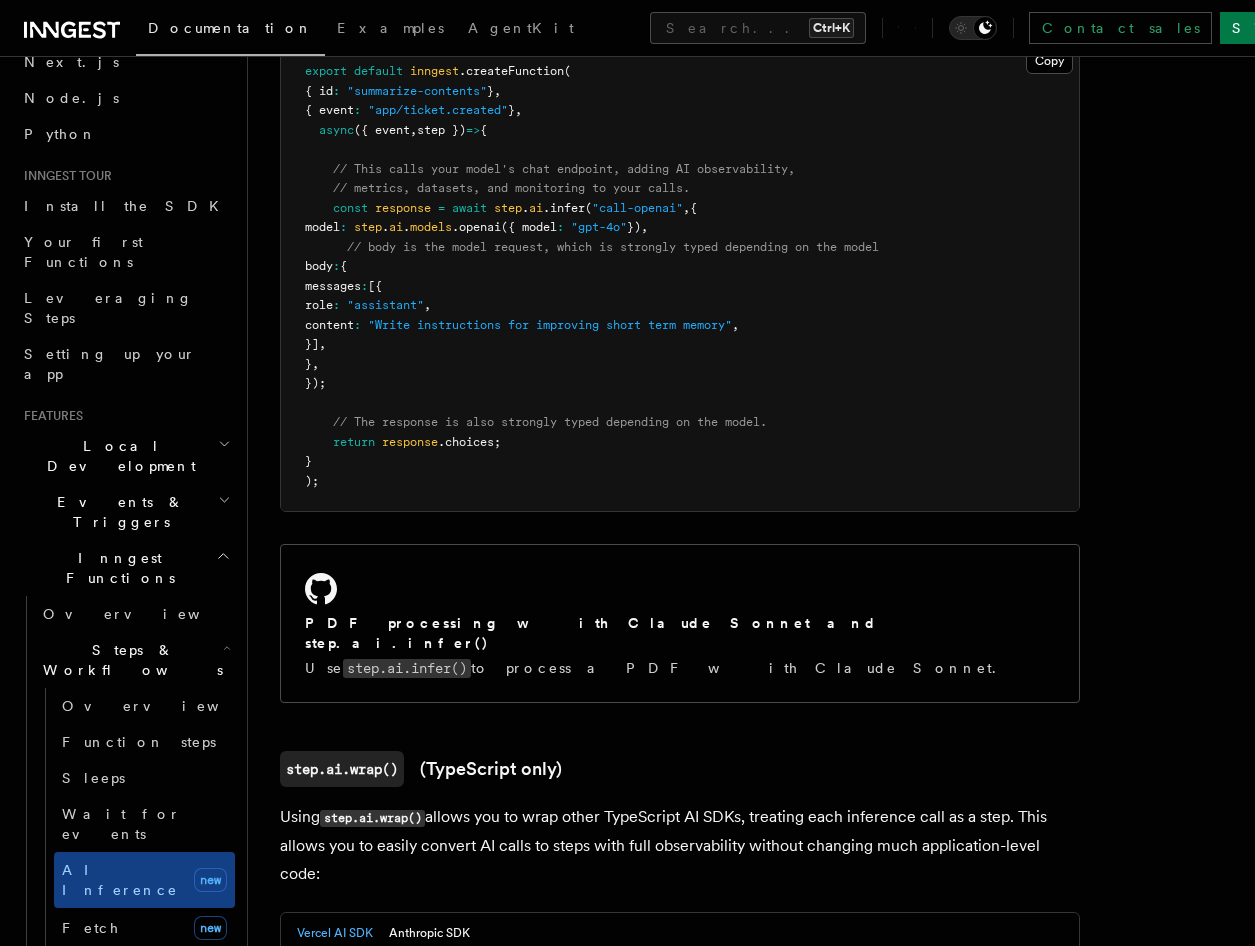 scroll, scrollTop: 2400, scrollLeft: 0, axis: vertical 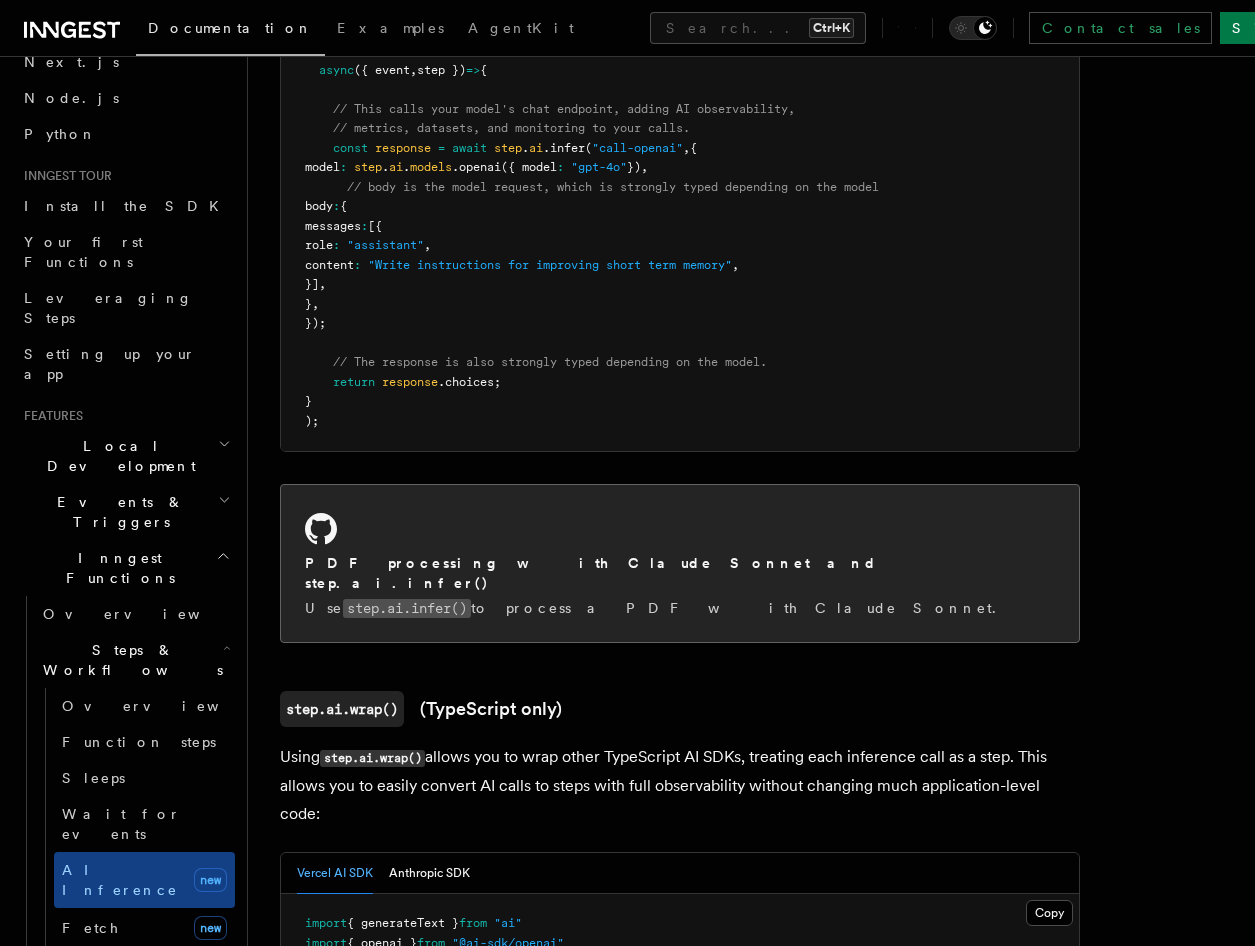 click on "PDF processing with Claude Sonnet and step.ai.infer() Use  step.ai.infer()  to process a PDF with Claude Sonnet." at bounding box center [680, 563] 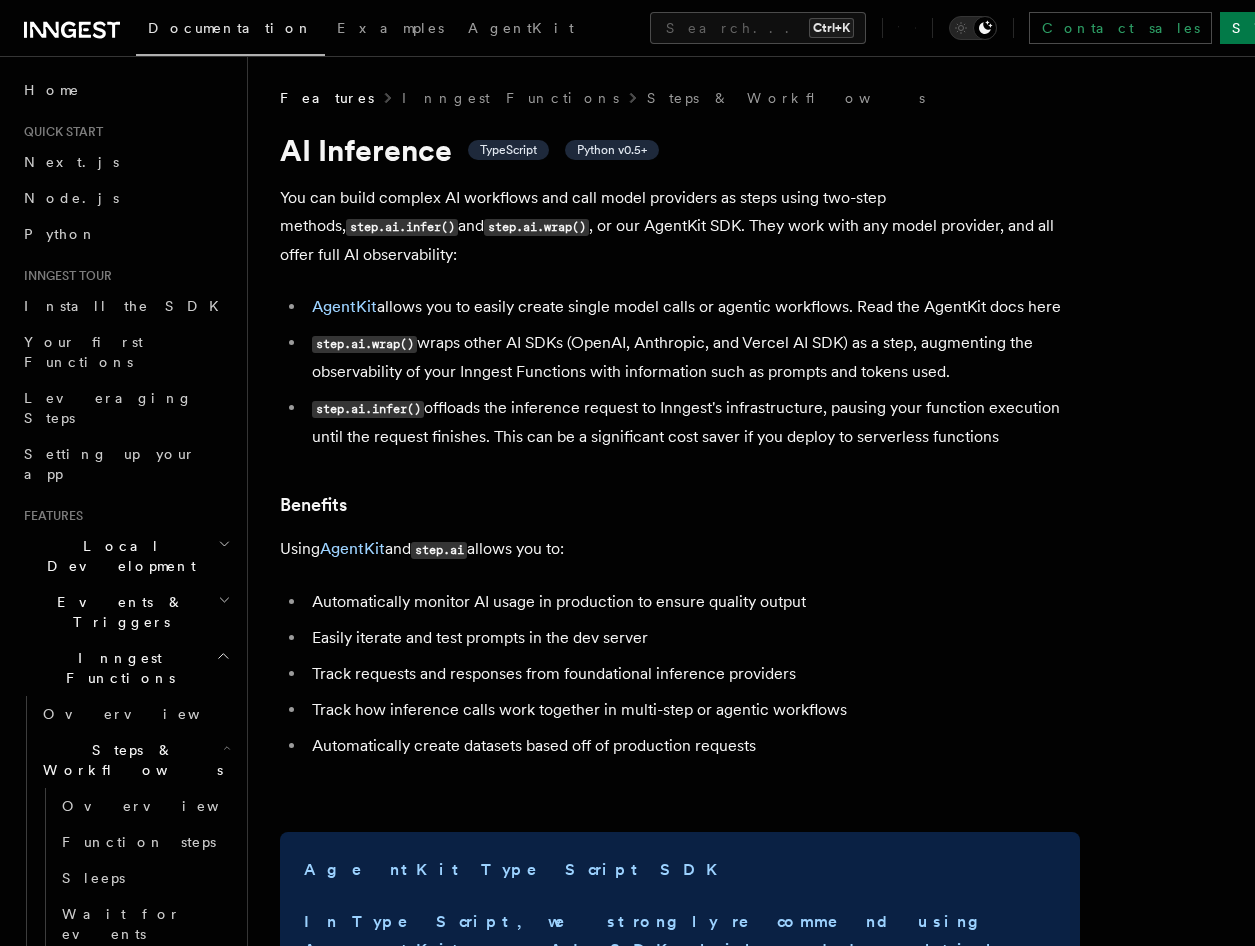 scroll, scrollTop: 3883, scrollLeft: 0, axis: vertical 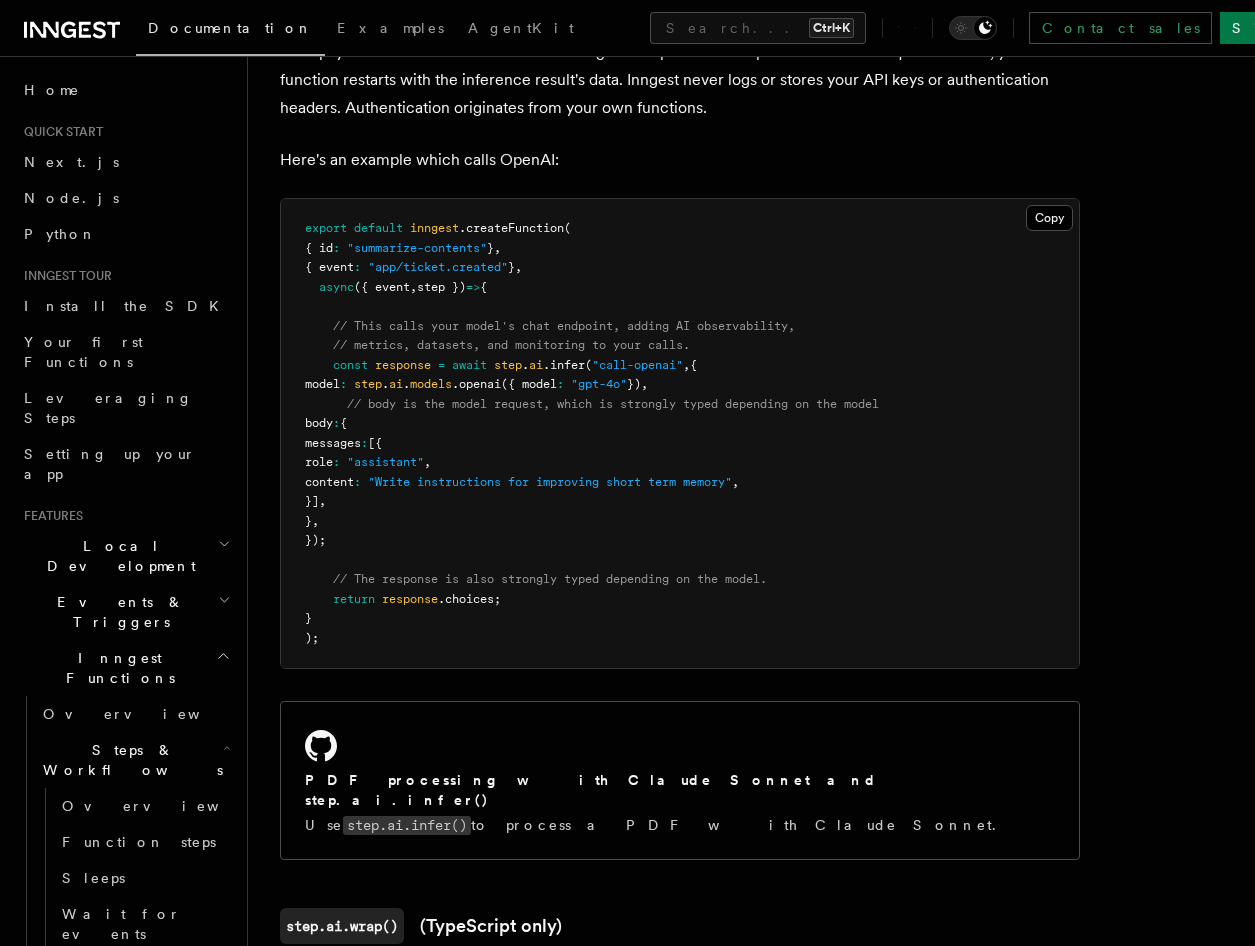 click on "export   default   inngest .createFunction (
{ id :   "summarize-contents"  } ,
{ event :   "app/ticket.created"  } ,
async  ({ event ,  step })  =>  {
// This calls your model's chat endpoint, adding AI observability,
// metrics, datasets, and monitoring to your calls.
const   response   =   await   step . ai .infer ( "call-openai" ,  {
model :   step . ai . models .openai ({ model :   "[MODEL]"  }) ,
// body is the model request, which is strongly typed depending on the model
body :  {
messages :  [{
role :   "assistant" ,
content :   "[INSTRUCTIONS]" ,
}] ,
} ,
});
// The response is also strongly typed depending on the model.
return   response .choices;
}
);" at bounding box center (680, 433) 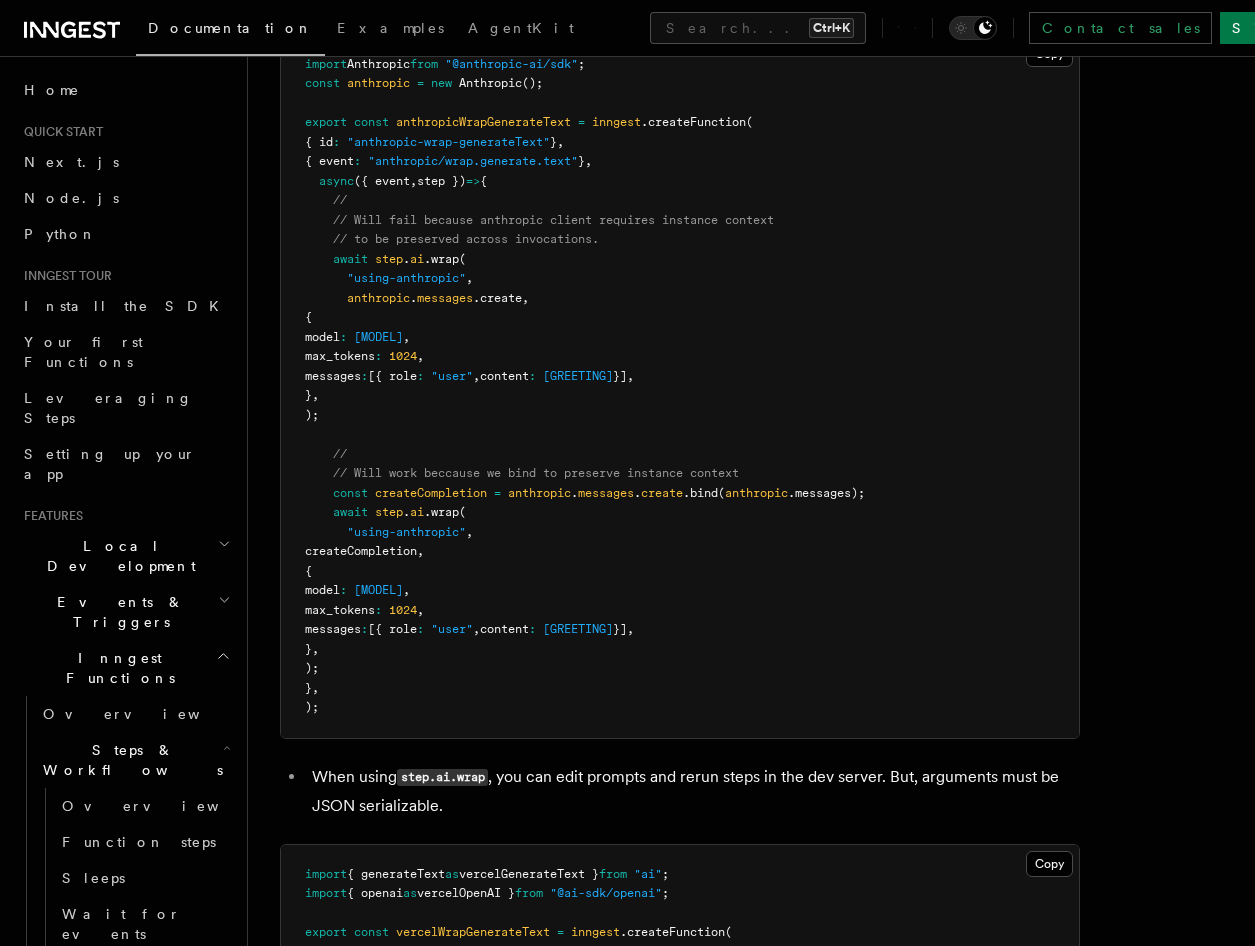 scroll, scrollTop: 4183, scrollLeft: 0, axis: vertical 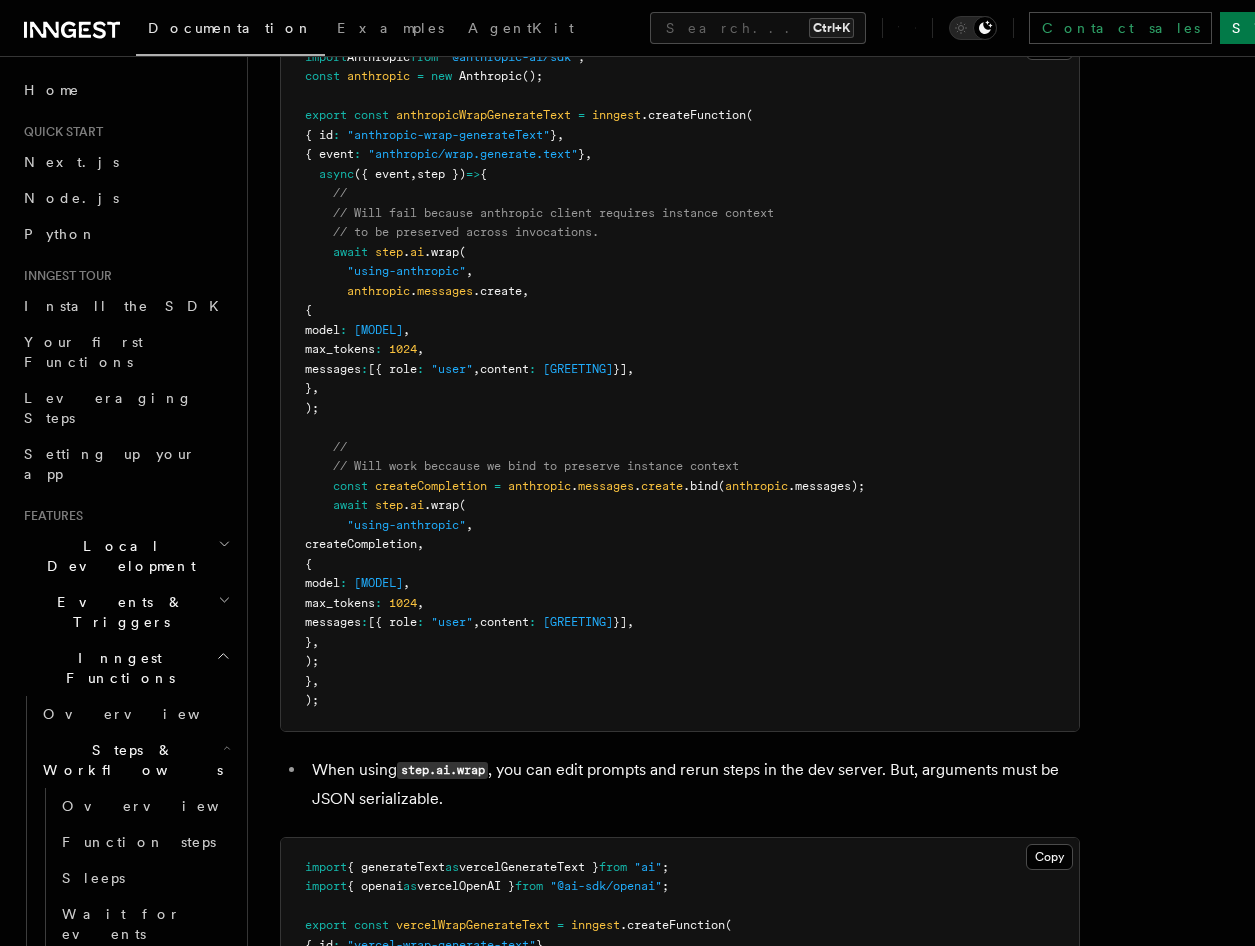 click on "import  Anthropic  from   "@anthropic-ai/sdk" ;
const   anthropic   =   new   Anthropic ();
export   const   anthropicWrapGenerateText   =   inngest .createFunction (
{ id :   "anthropic-wrap-generateText"  } ,
{ event :   "anthropic/wrap.generate.text"  } ,
async  ({ event ,  step })  =>  {
//
// Will fail because anthropic client requires instance context
// to be preserved across invocations.
await   step . ai .wrap (
"using-anthropic" ,
anthropic . messages .create ,
{
model :   "[MODEL]" ,
max_tokens :   1024 ,
messages :  [{ role :   "user" ,  content :   "[GREETING]"  }] ,
} ,
);
//
// Will work beccause we bind to preserve instance context
const   createCompletion   =   anthropic . messages . create .bind ( anthropic .messages);
await   step . ai .wrap (
"using-anthropic" ,
createCompletion ,
{
model" at bounding box center [680, 379] 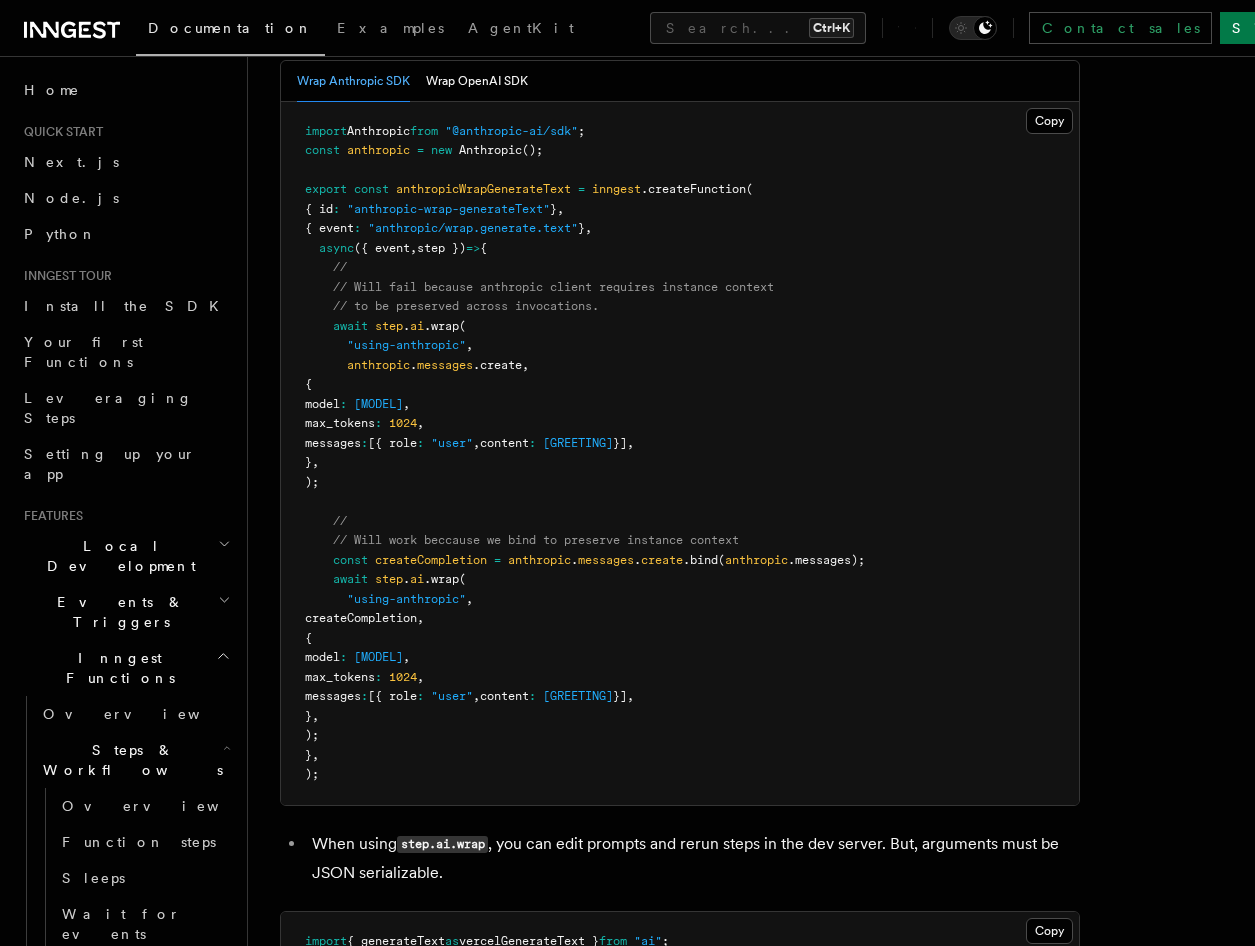 scroll, scrollTop: 4083, scrollLeft: 0, axis: vertical 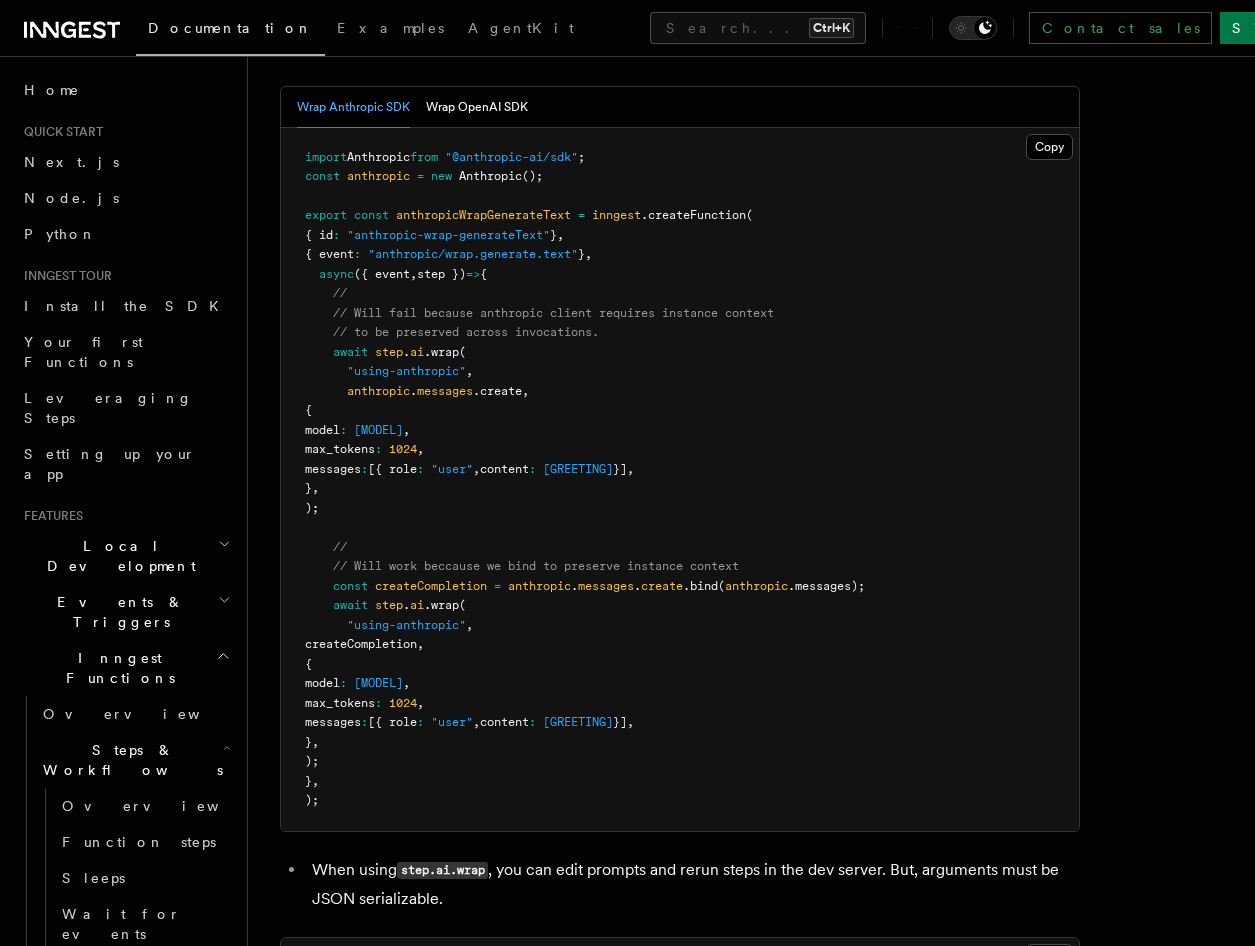 click on "import  Anthropic  from   "@anthropic-ai/sdk" ;
const   anthropic   =   new   Anthropic ();
export   const   anthropicWrapGenerateText   =   inngest .createFunction (
{ id :   "anthropic-wrap-generateText"  } ,
{ event :   "anthropic/wrap.generate.text"  } ,
async  ({ event ,  step })  =>  {
//
// Will fail because anthropic client requires instance context
// to be preserved across invocations.
await   step . ai .wrap (
"using-anthropic" ,
anthropic . messages .create ,
{
model :   "[MODEL]" ,
max_tokens :   1024 ,
messages :  [{ role :   "user" ,  content :   "[GREETING]"  }] ,
} ,
);
//
// Will work beccause we bind to preserve instance context
const   createCompletion   =   anthropic . messages . create .bind ( anthropic .messages);
await   step . ai .wrap (
"using-anthropic" ,
createCompletion ,
{
model" at bounding box center (680, 479) 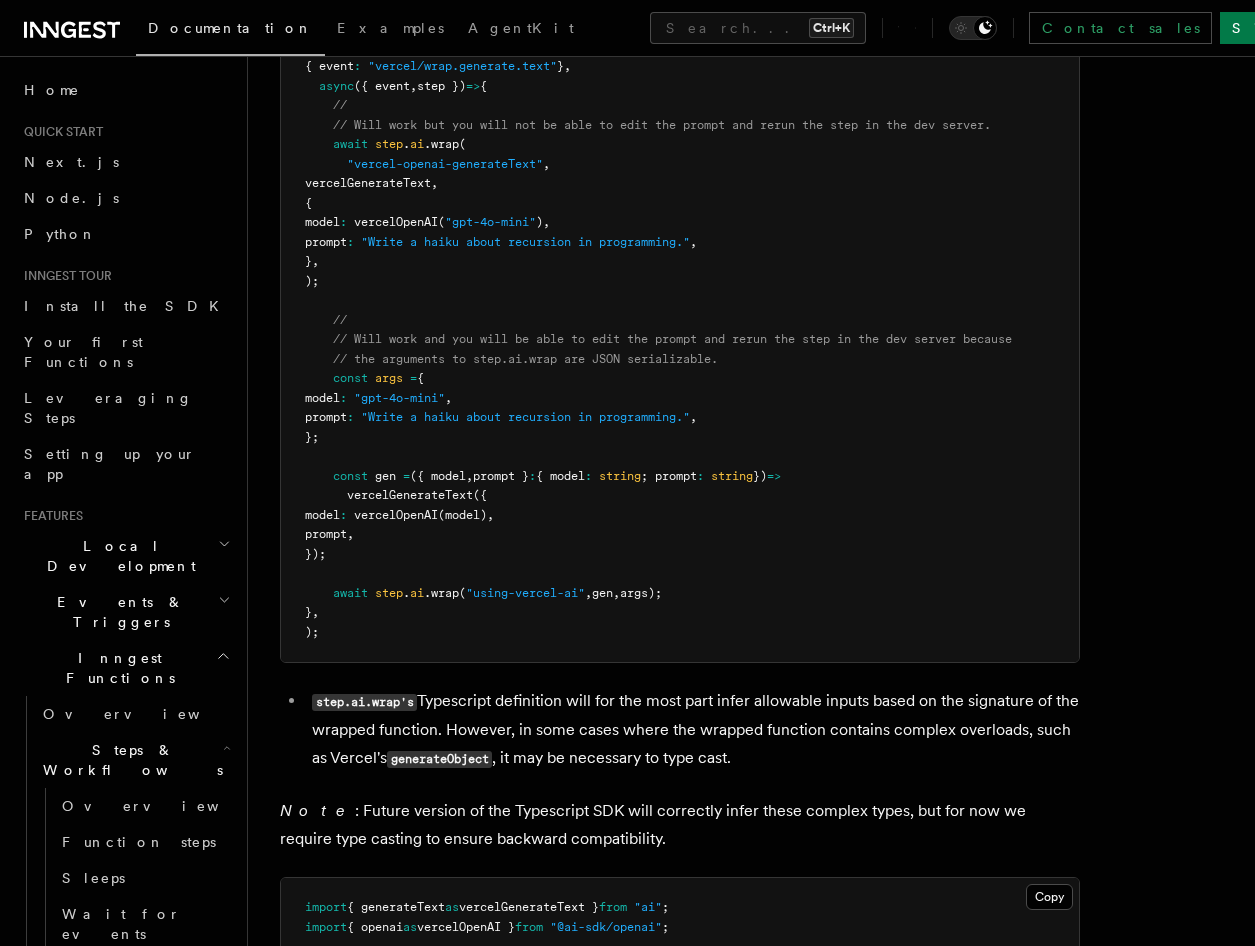 scroll, scrollTop: 5083, scrollLeft: 0, axis: vertical 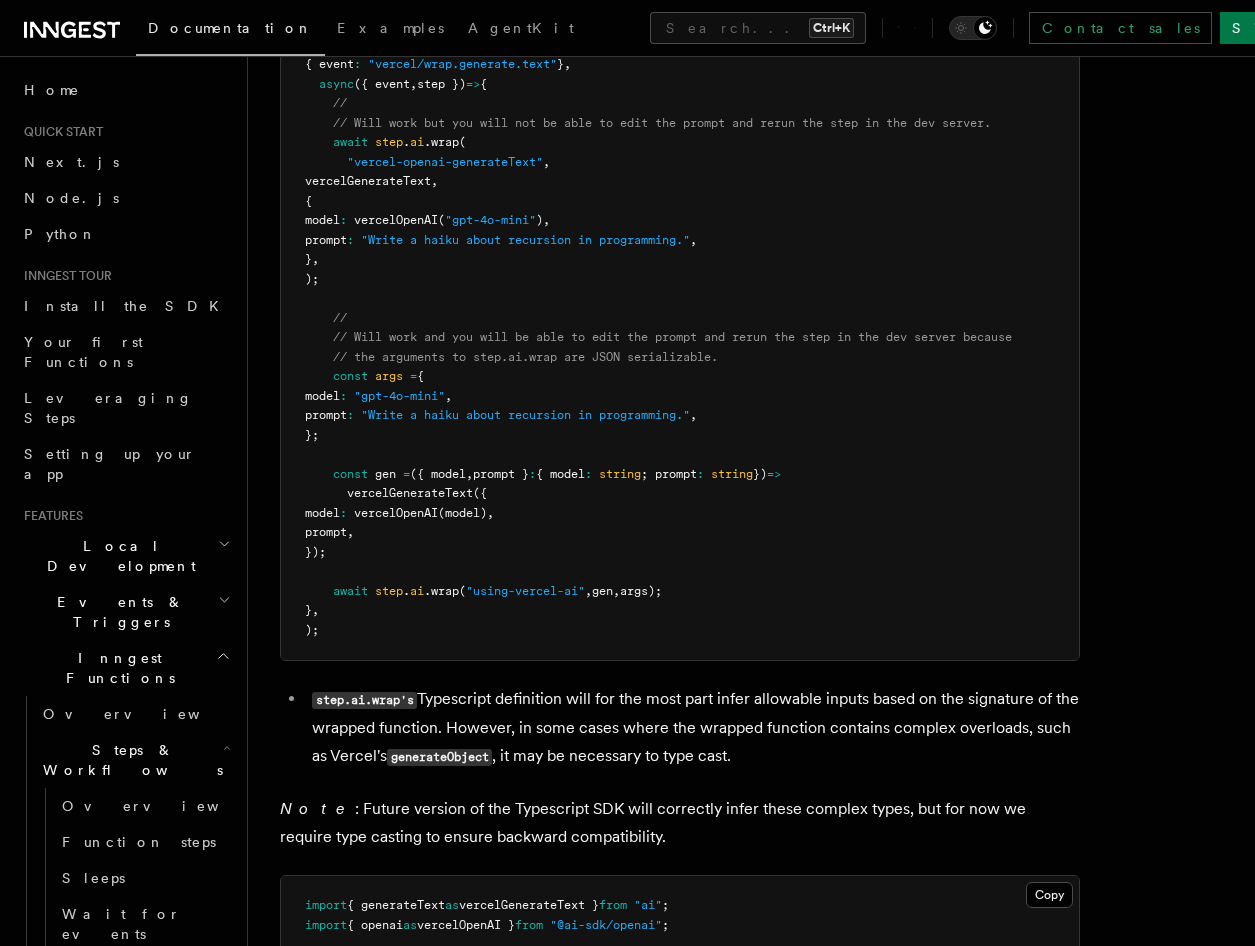click on "import  { generateText  as  vercelGenerateText }  from   "ai" ;
import  { openai  as  vercelOpenAI }  from   "@ai-sdk/openai" ;
export   const   vercelWrapGenerateText   =   inngest .createFunction (
{ id :   "vercel-wrap-generate-text"  } ,
{ event :   "vercel/wrap.generate.text"  } ,
async  ({ event ,  step })  =>  {
//
// Will work but you will not be able to edit the prompt and rerun the step in the dev server.
await   step . ai .wrap (
"vercel-openai-generateText" ,
vercelGenerateText ,
{
model :   vercelOpenAI ( "[MODEL]" ) ,
prompt :   "[PROMPT]" ,
} ,
);
//
// Will work and you will be able to edit the prompt and rerun the step in the dev server because
// the arguments to step.ai.wrap are JSON serializable.
const   args   =  {
model :   "[MODEL]" ,
prompt :   "[PROMPT]"" at bounding box center (680, 299) 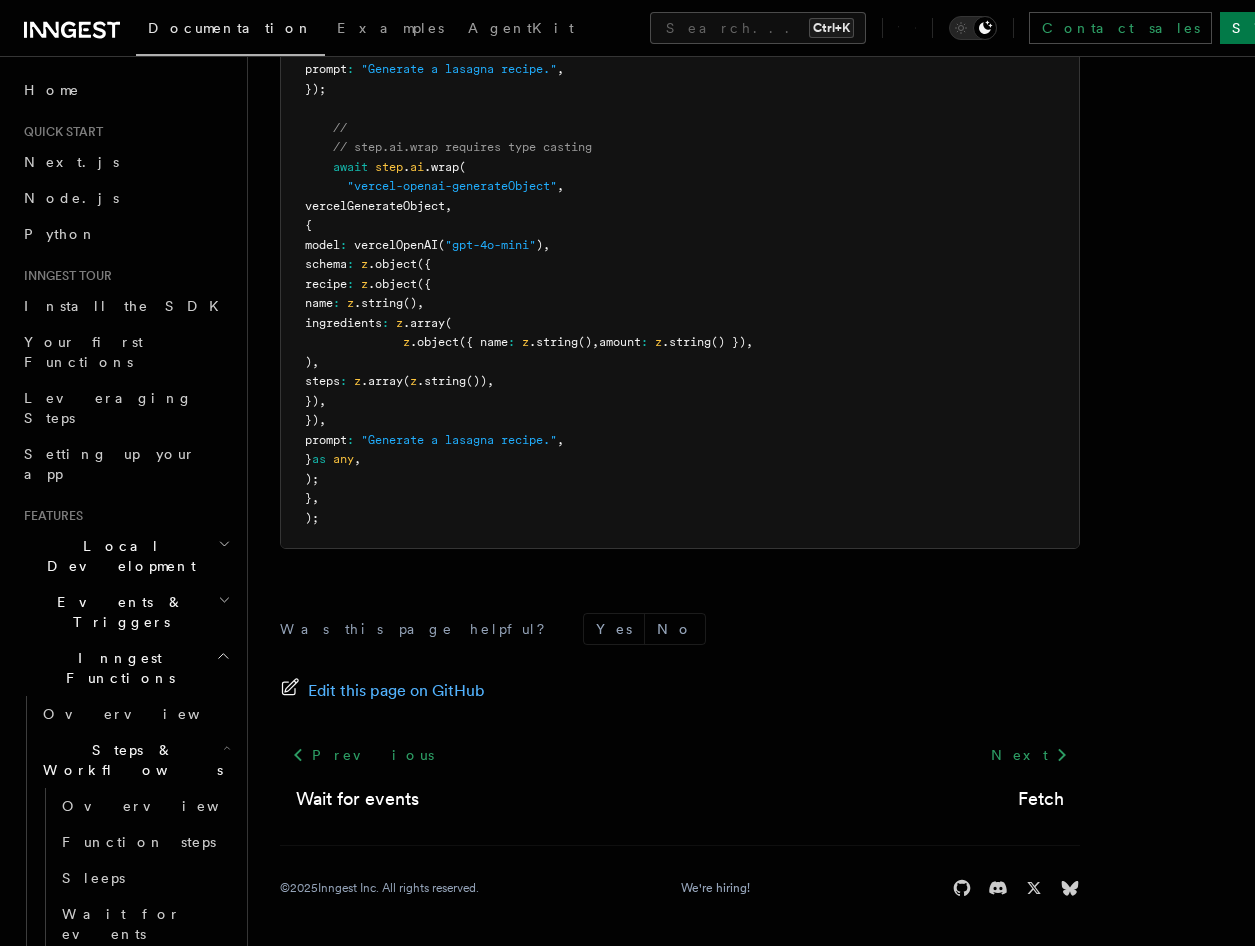 scroll, scrollTop: 7059, scrollLeft: 0, axis: vertical 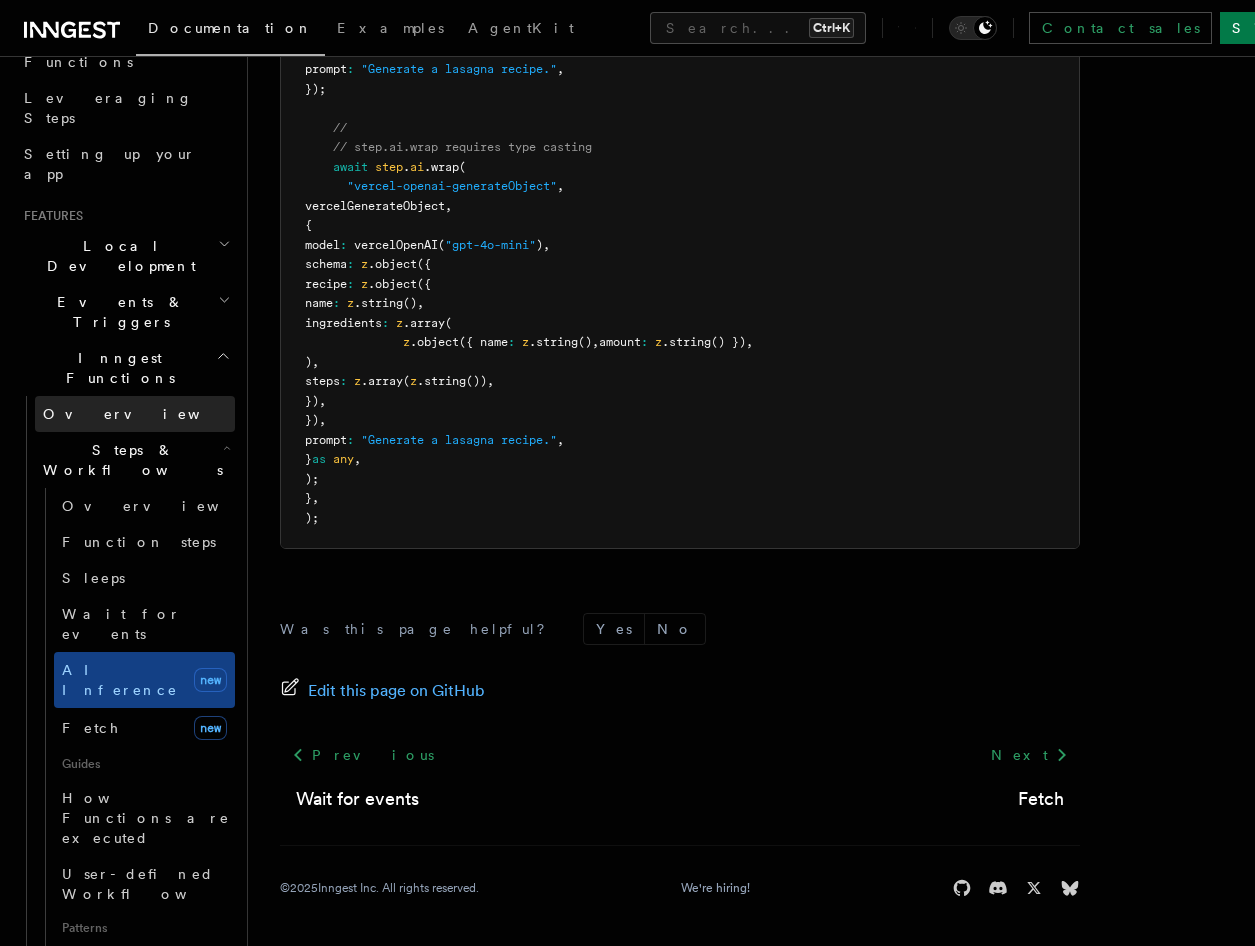 click on "Overview" at bounding box center [146, 414] 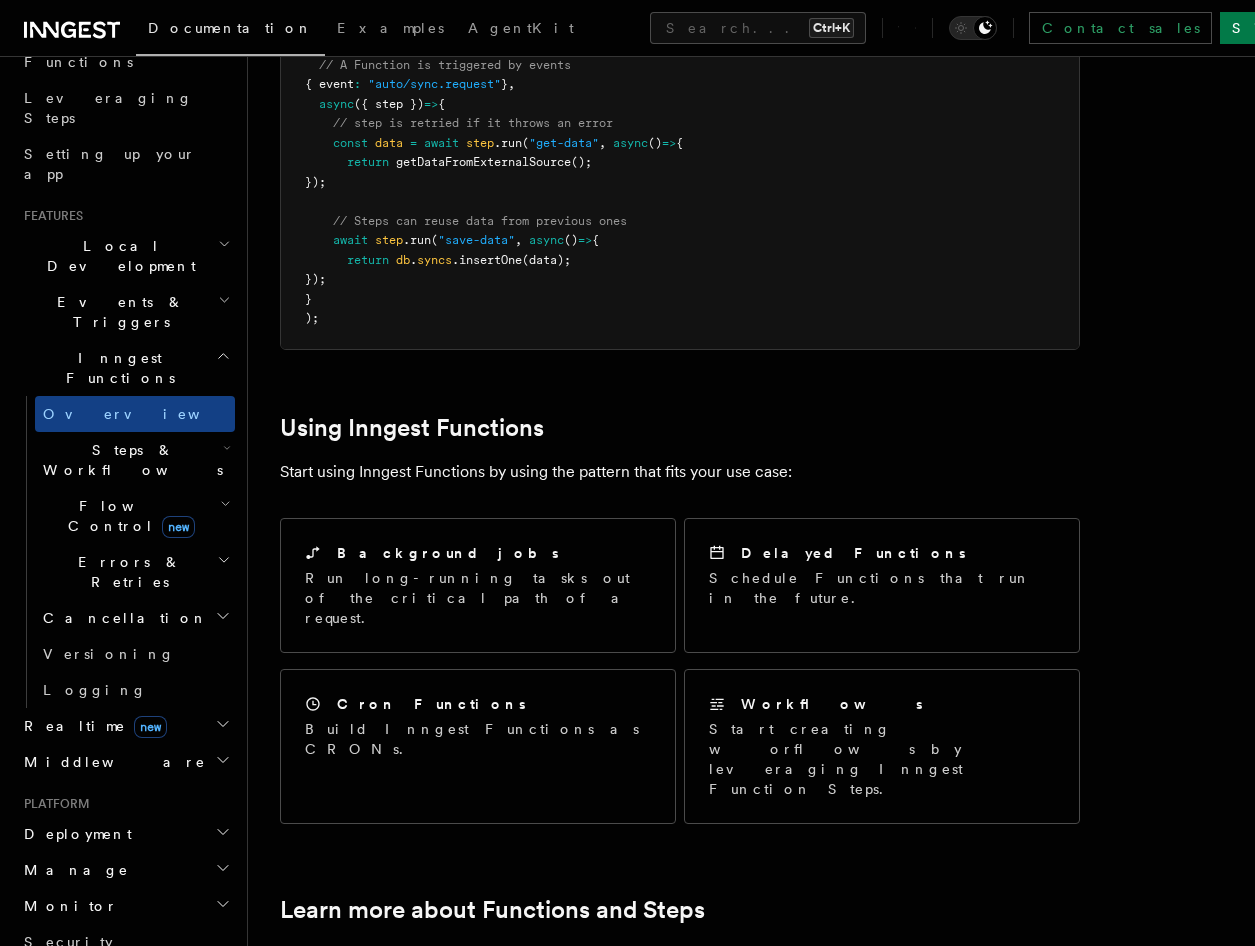 scroll, scrollTop: 700, scrollLeft: 0, axis: vertical 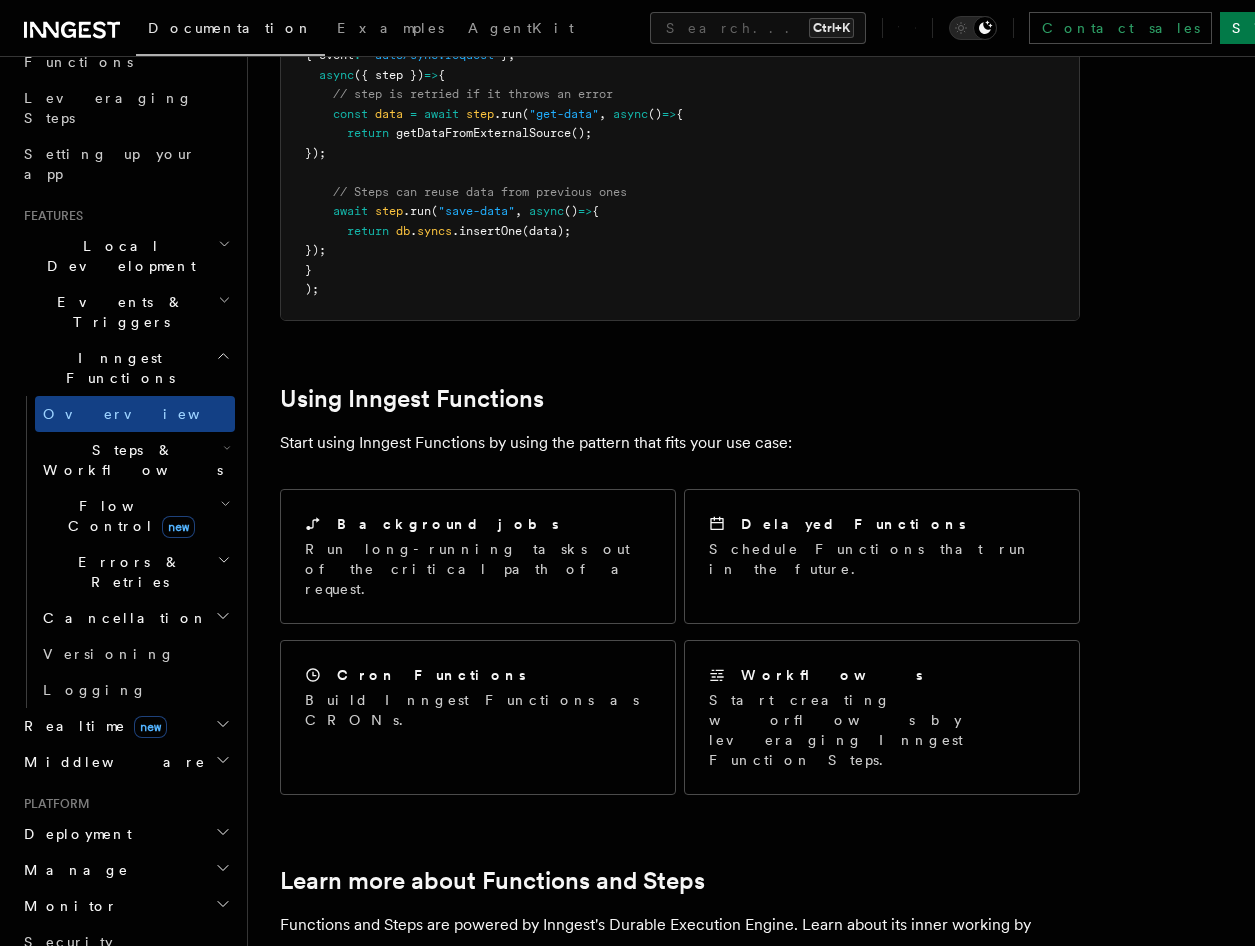 click on "Steps & Workflows" at bounding box center [129, 460] 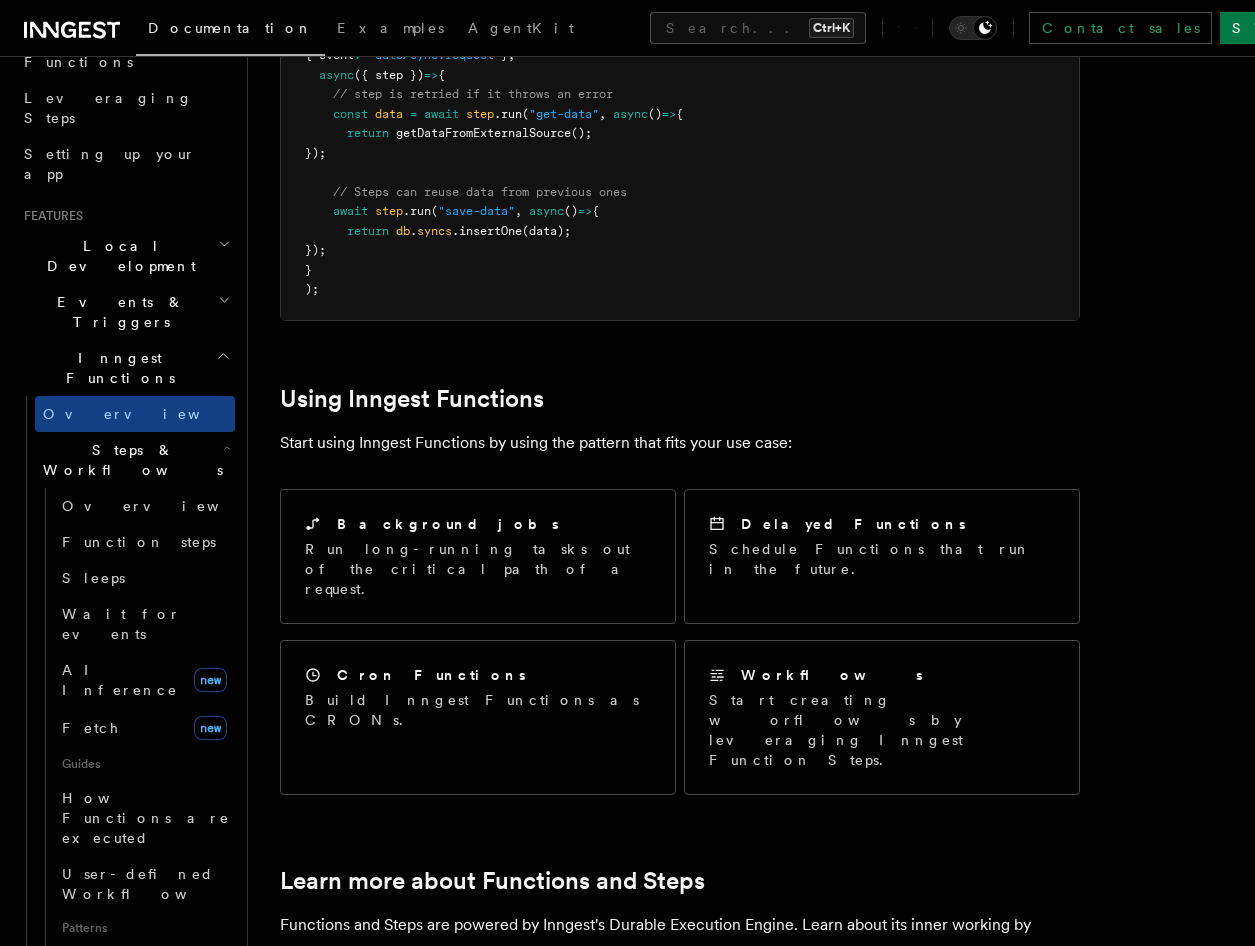 click on "Steps & Workflows" at bounding box center (129, 460) 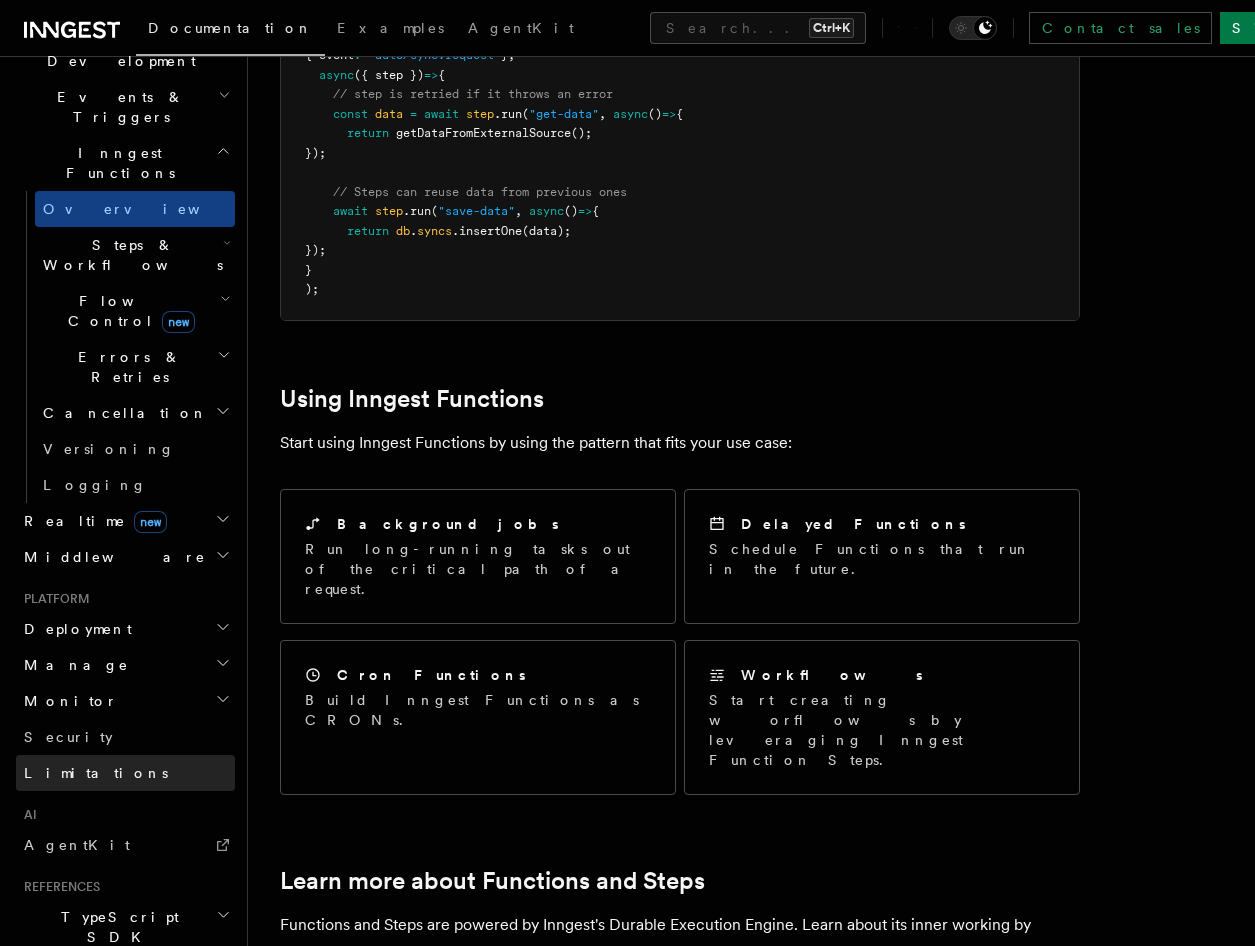 scroll, scrollTop: 654, scrollLeft: 0, axis: vertical 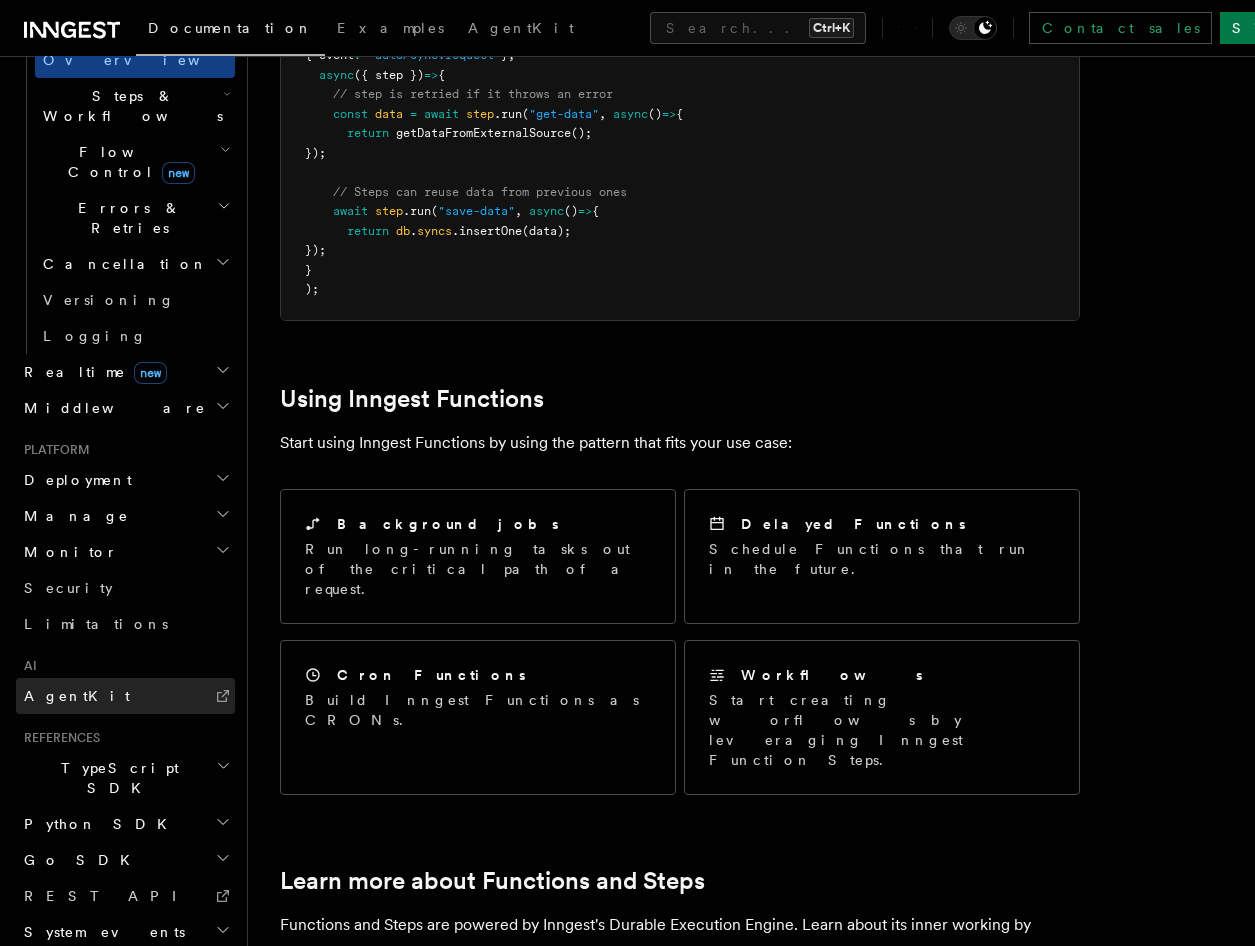 click on "AgentKit" at bounding box center [77, 696] 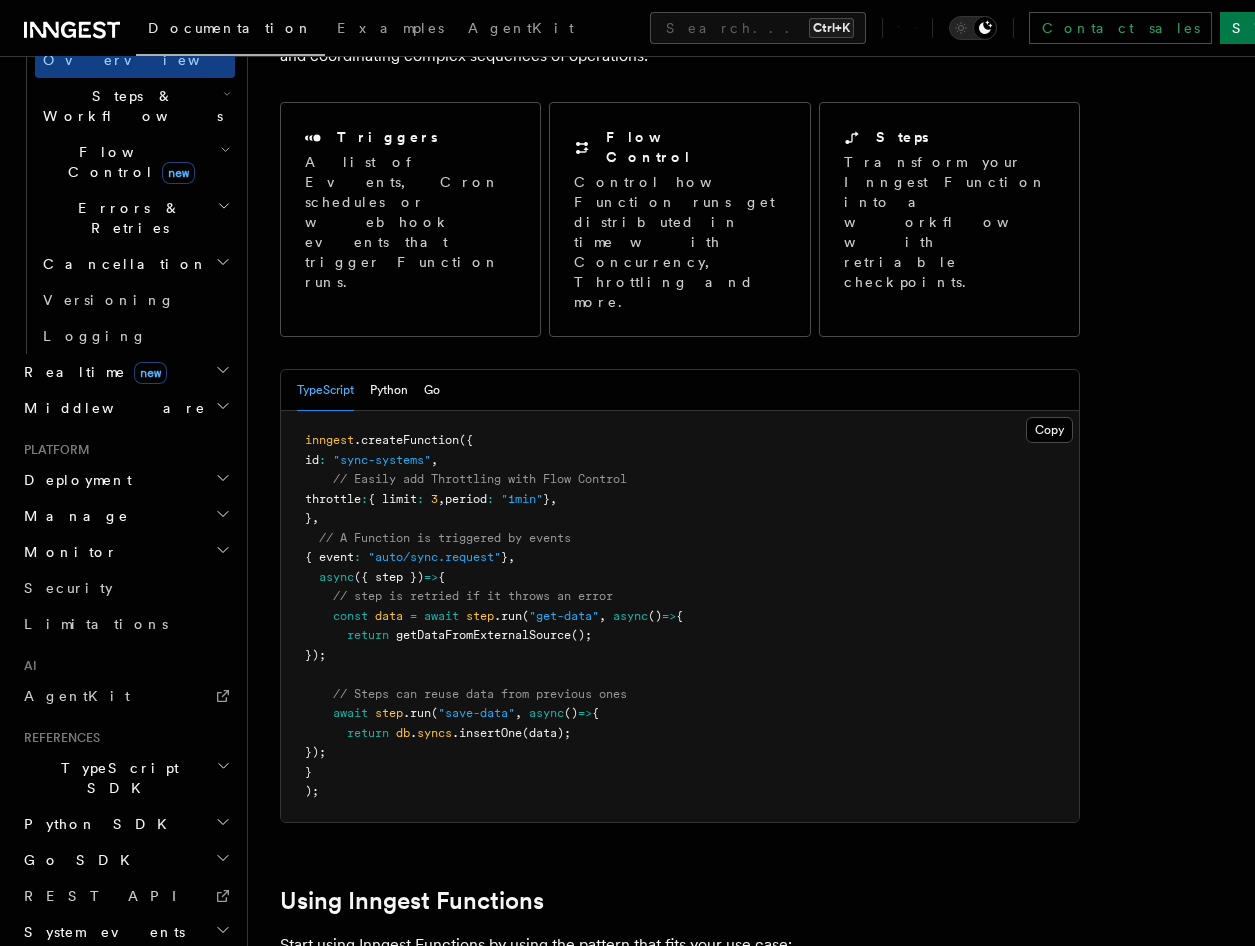 scroll, scrollTop: 100, scrollLeft: 0, axis: vertical 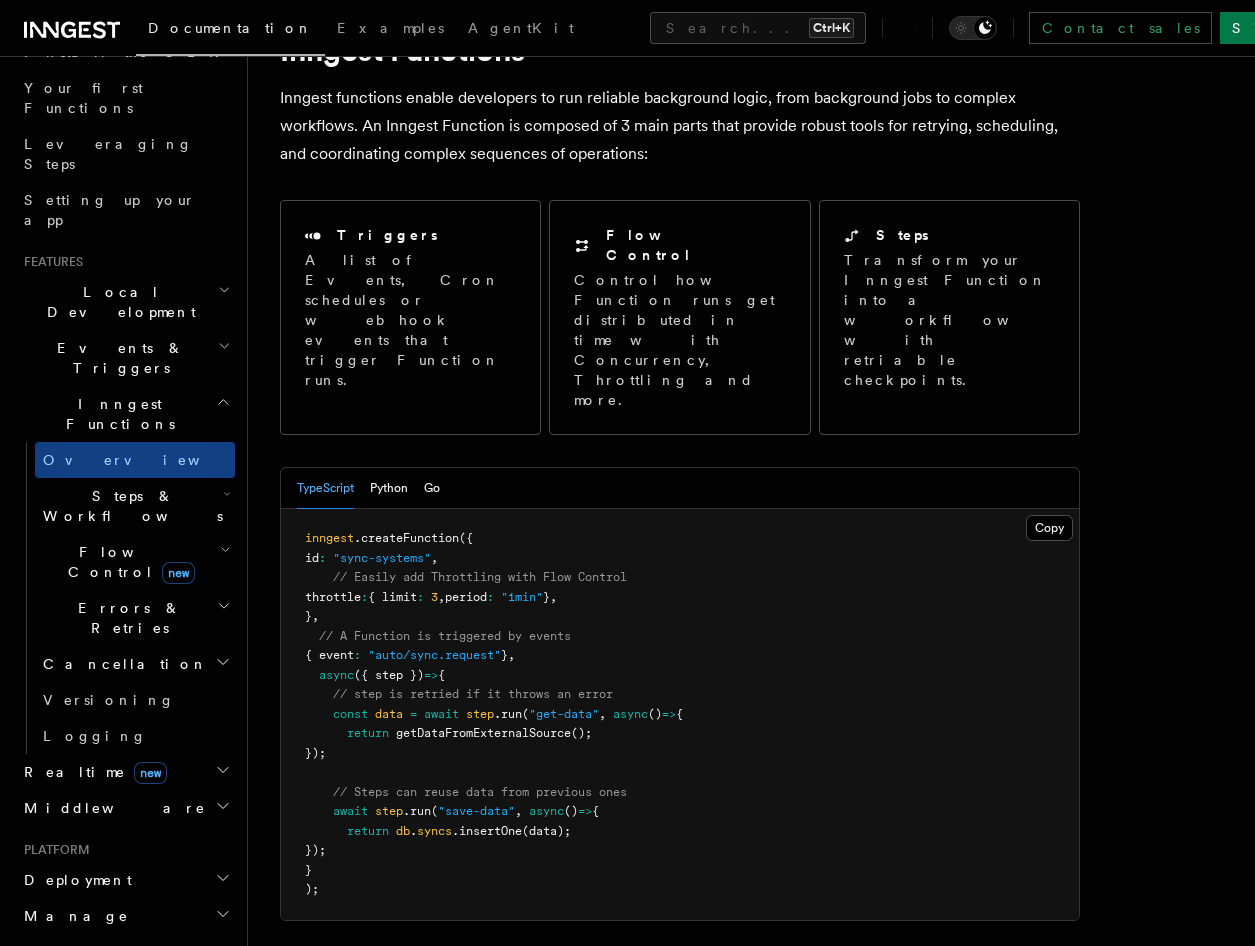 click on "inngest .createFunction ({
id :   "sync-systems" ,
// Easily add Throttling with Flow Control
throttle :  { limit :   3 ,  period :   "1min" } ,
} ,
// A Function is triggered by events
{ event :   "auto/sync.request"  } ,
async  ({ step })  =>  {
// step is retried if it throws an error
const   data   =   await   step .run ( "get-data" ,   async  ()  =>  {
return   getDataFromExternalSource ();
});
// Steps can reuse data from previous ones
await   step .run ( "save-data" ,   async  ()  =>  {
return   db . syncs .insertOne (data);
});
}
);" at bounding box center [680, 714] 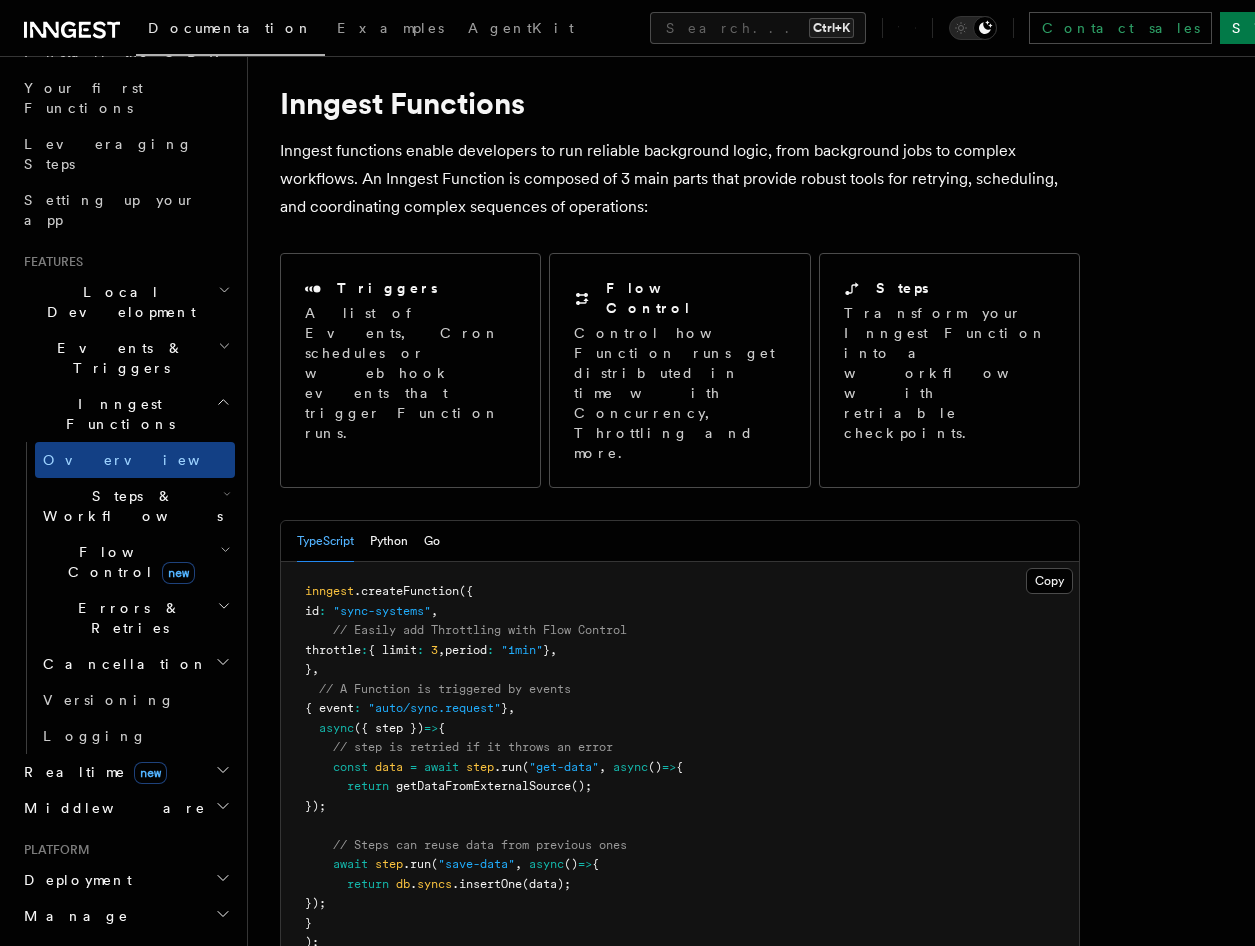 scroll, scrollTop: 0, scrollLeft: 0, axis: both 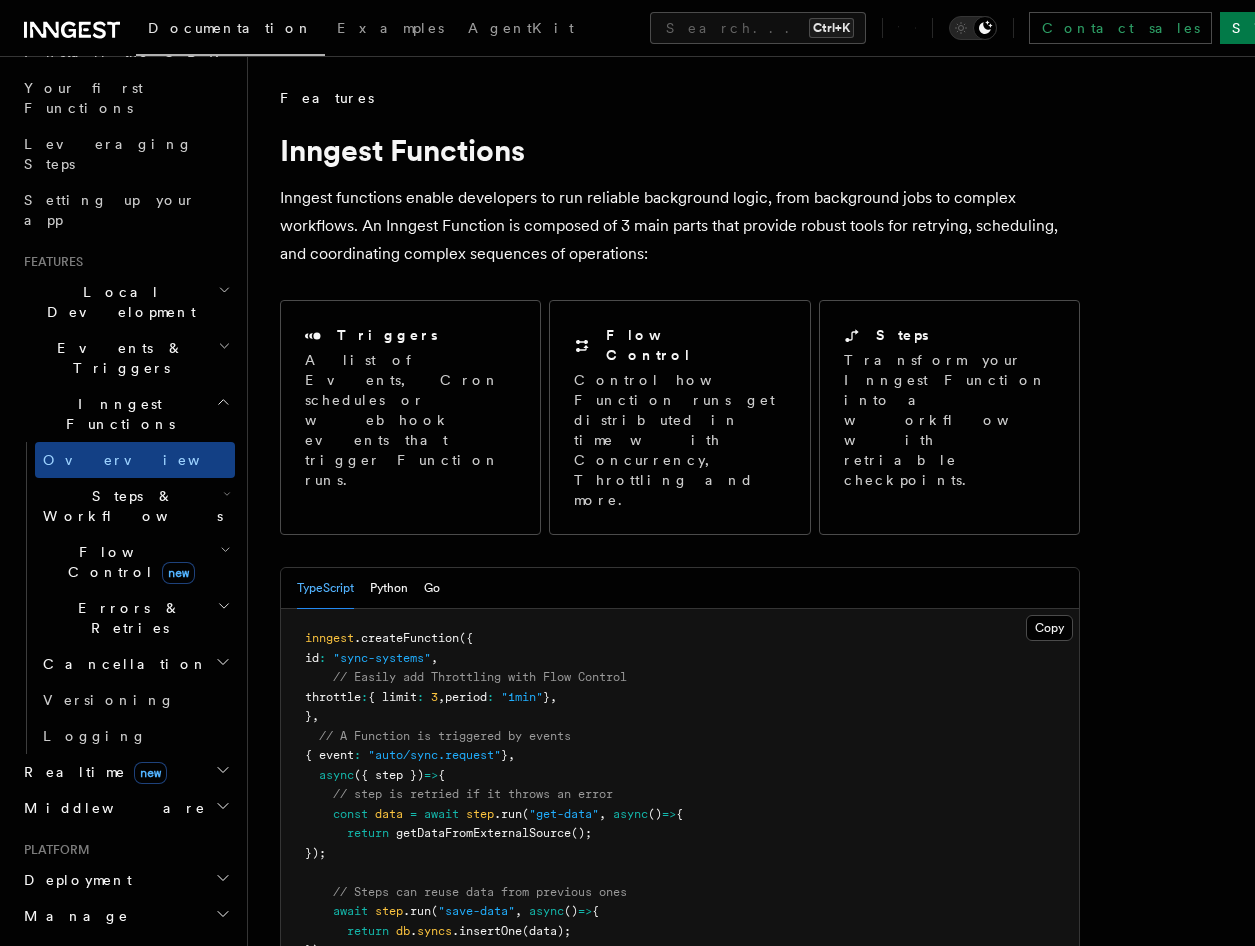 click on "Steps & Workflows" at bounding box center [129, 506] 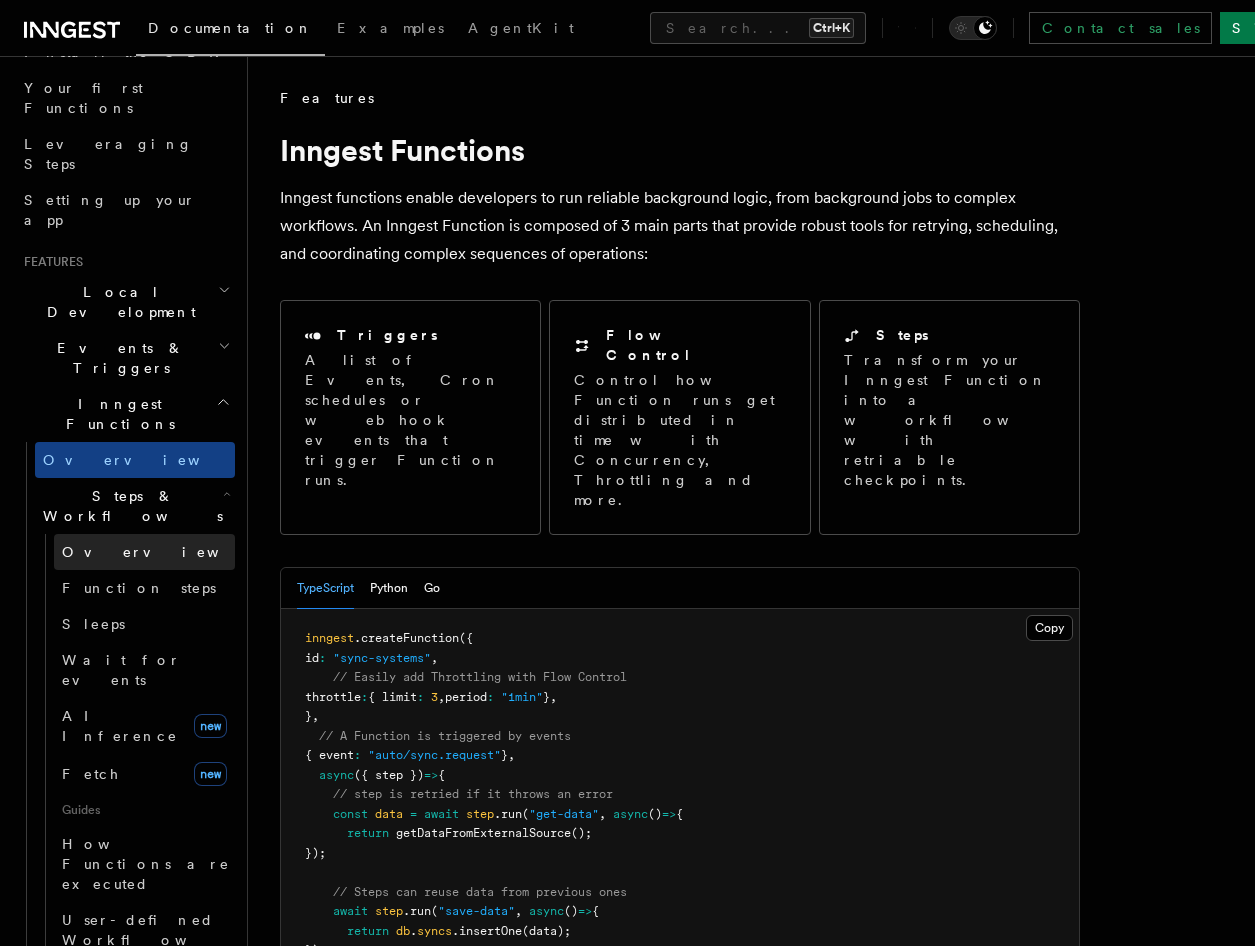 click on "Overview" at bounding box center (165, 552) 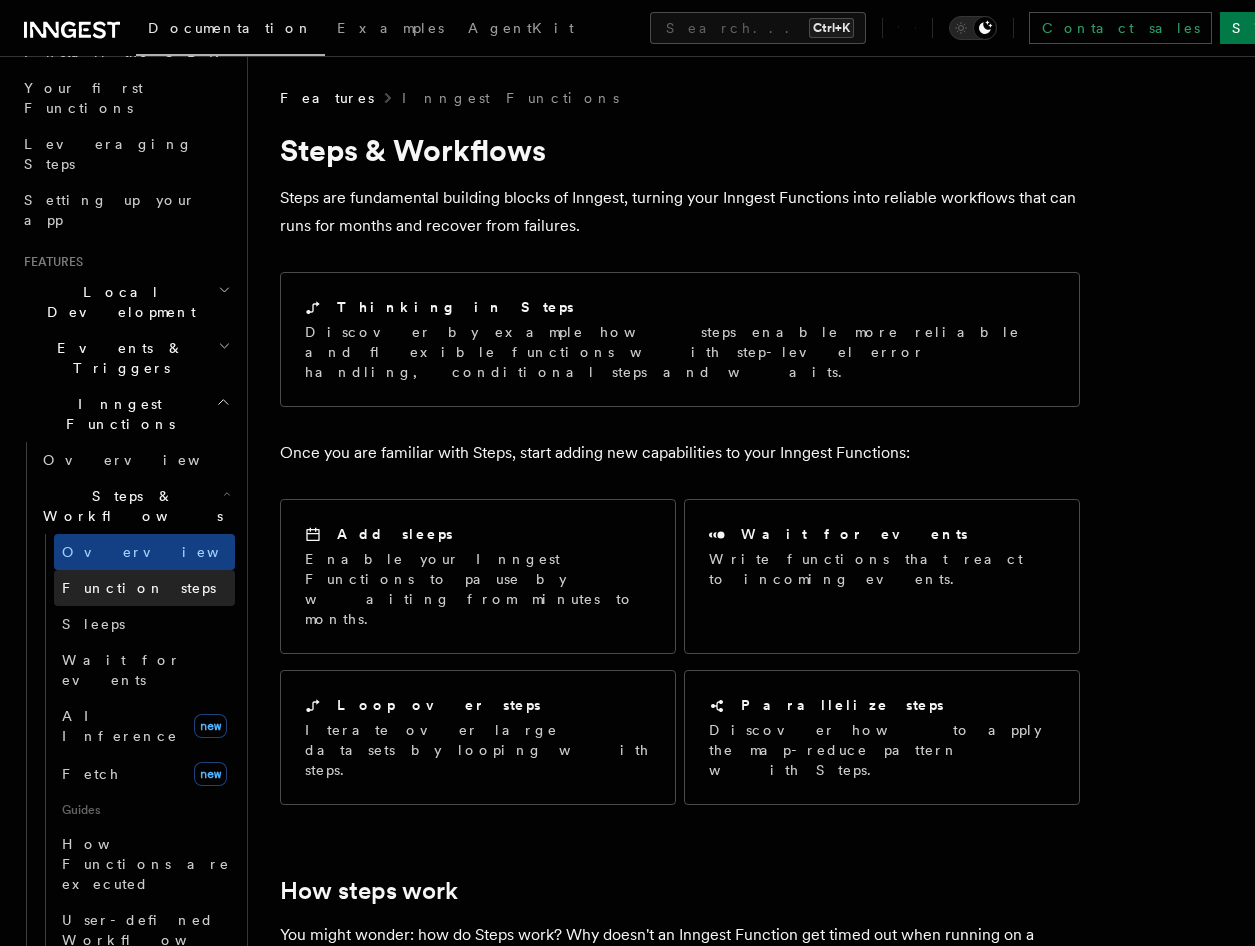 click on "Function steps" at bounding box center (139, 588) 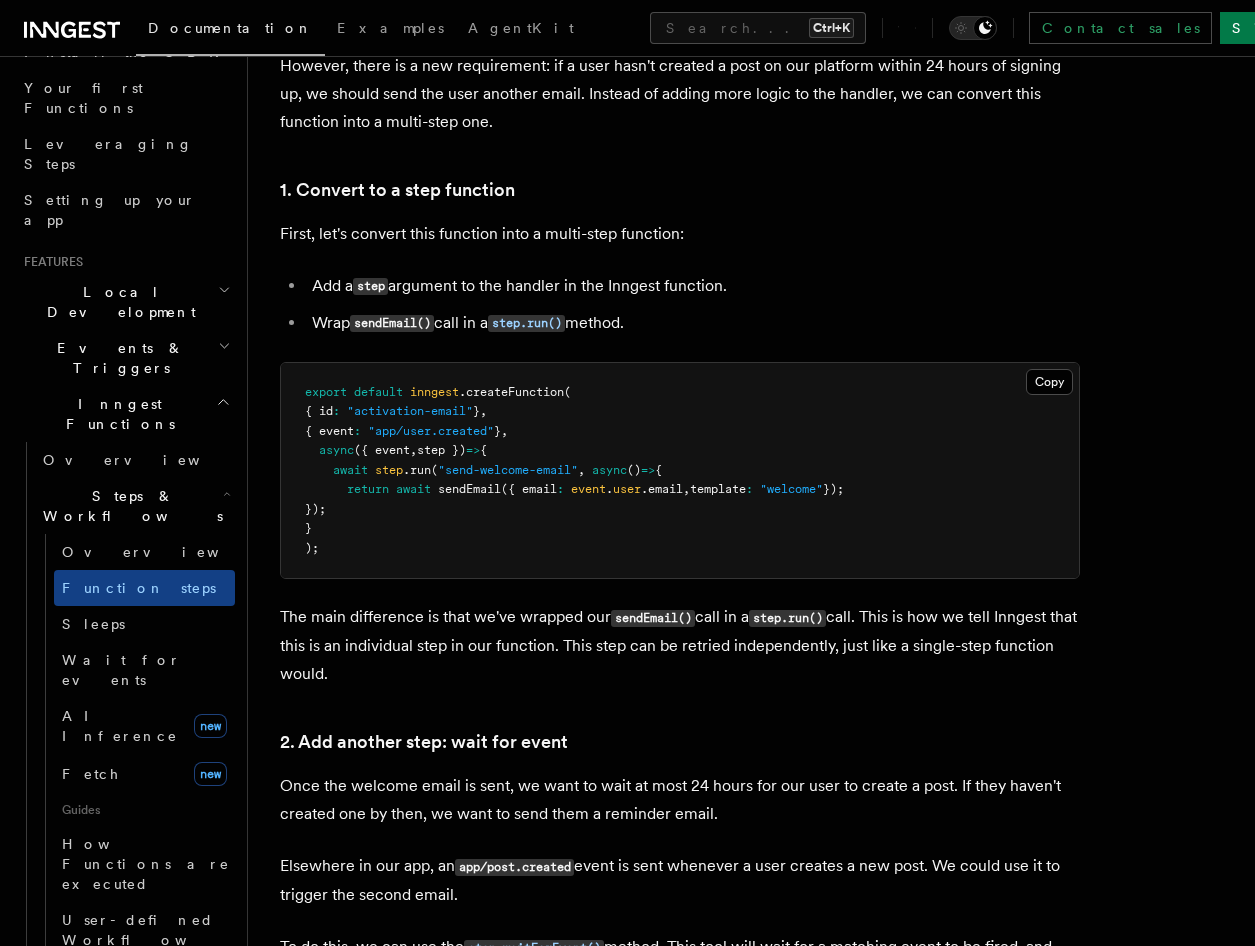 scroll, scrollTop: 1600, scrollLeft: 0, axis: vertical 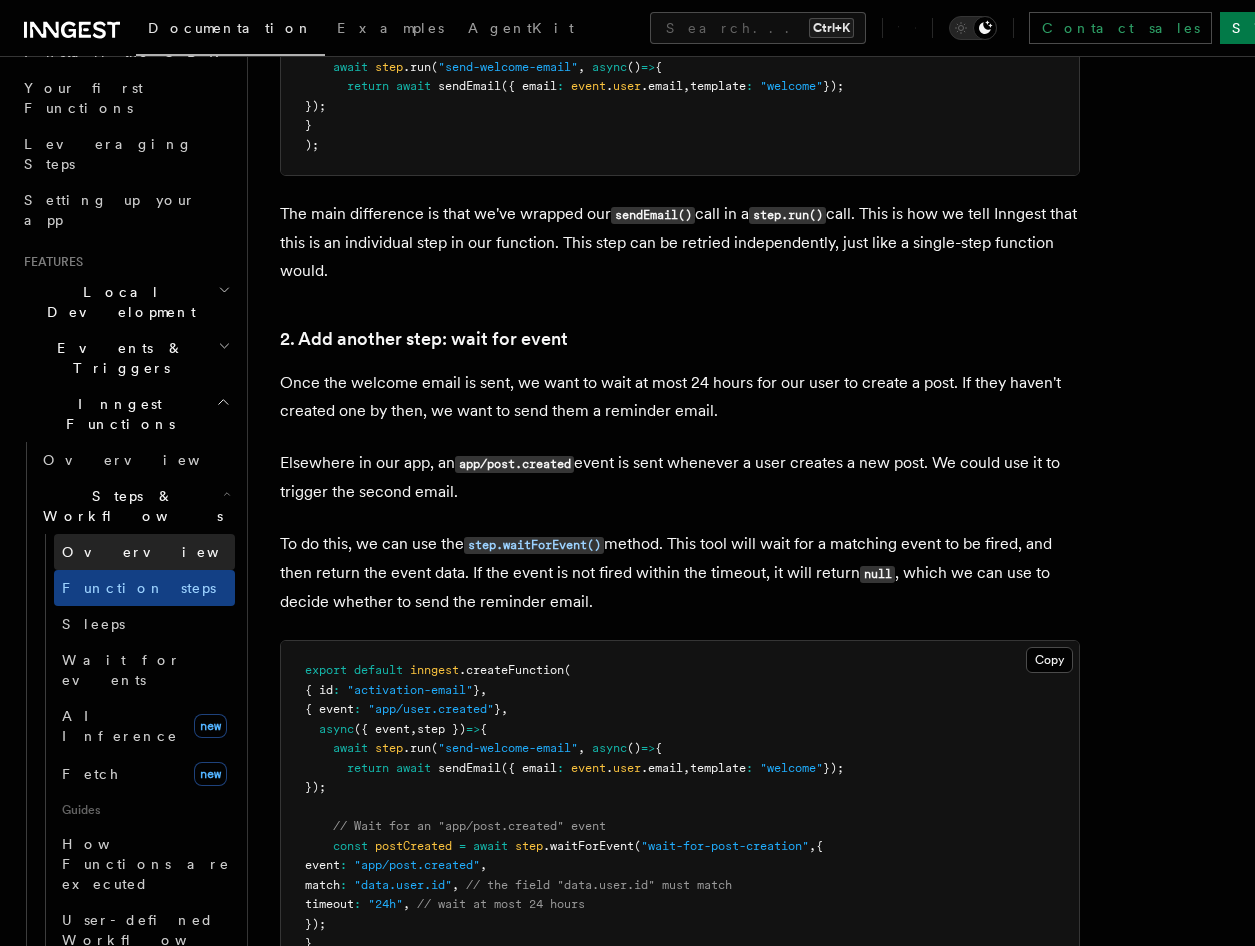 click on "Overview" at bounding box center [165, 552] 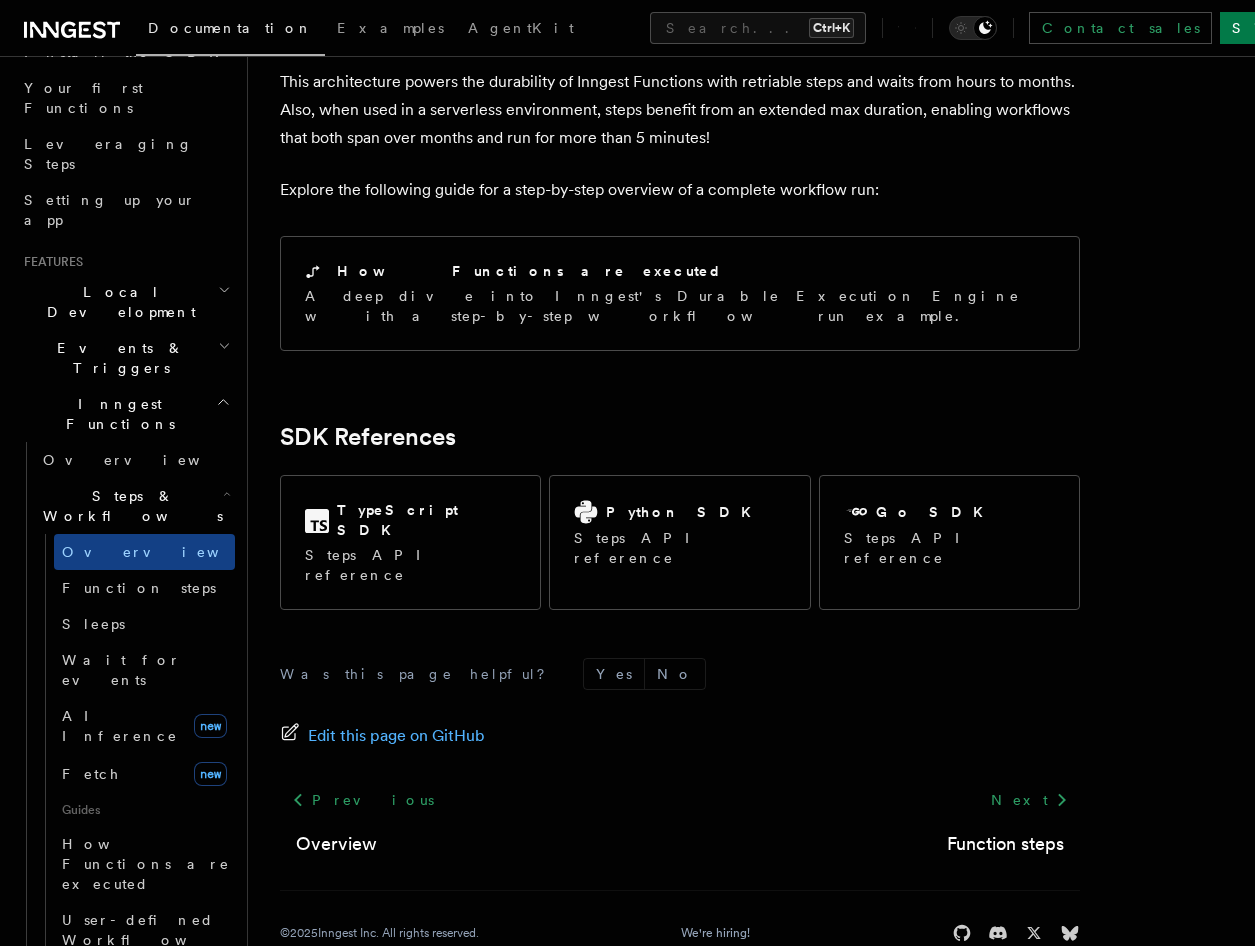 scroll, scrollTop: 2066, scrollLeft: 0, axis: vertical 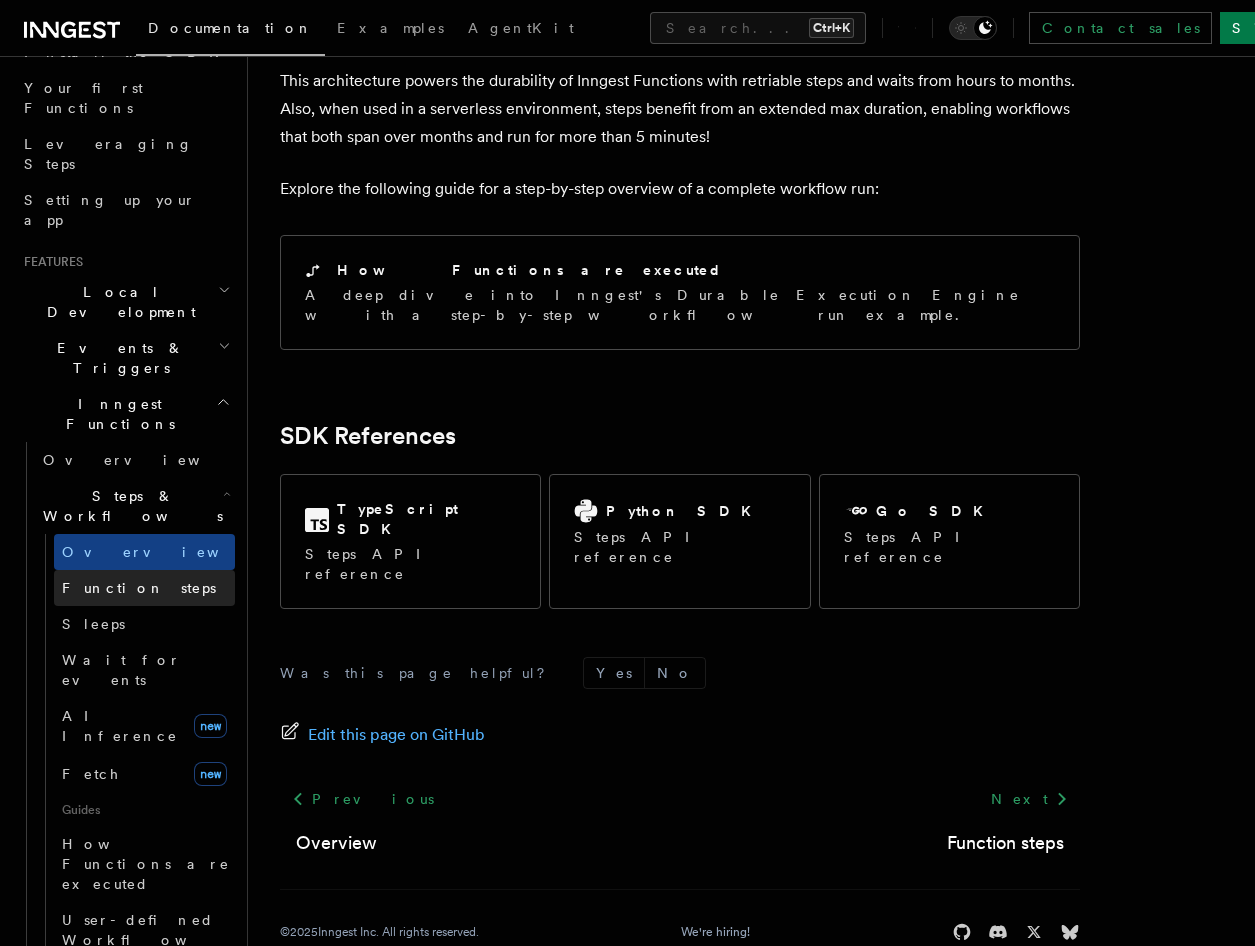 click on "Function steps" at bounding box center [139, 588] 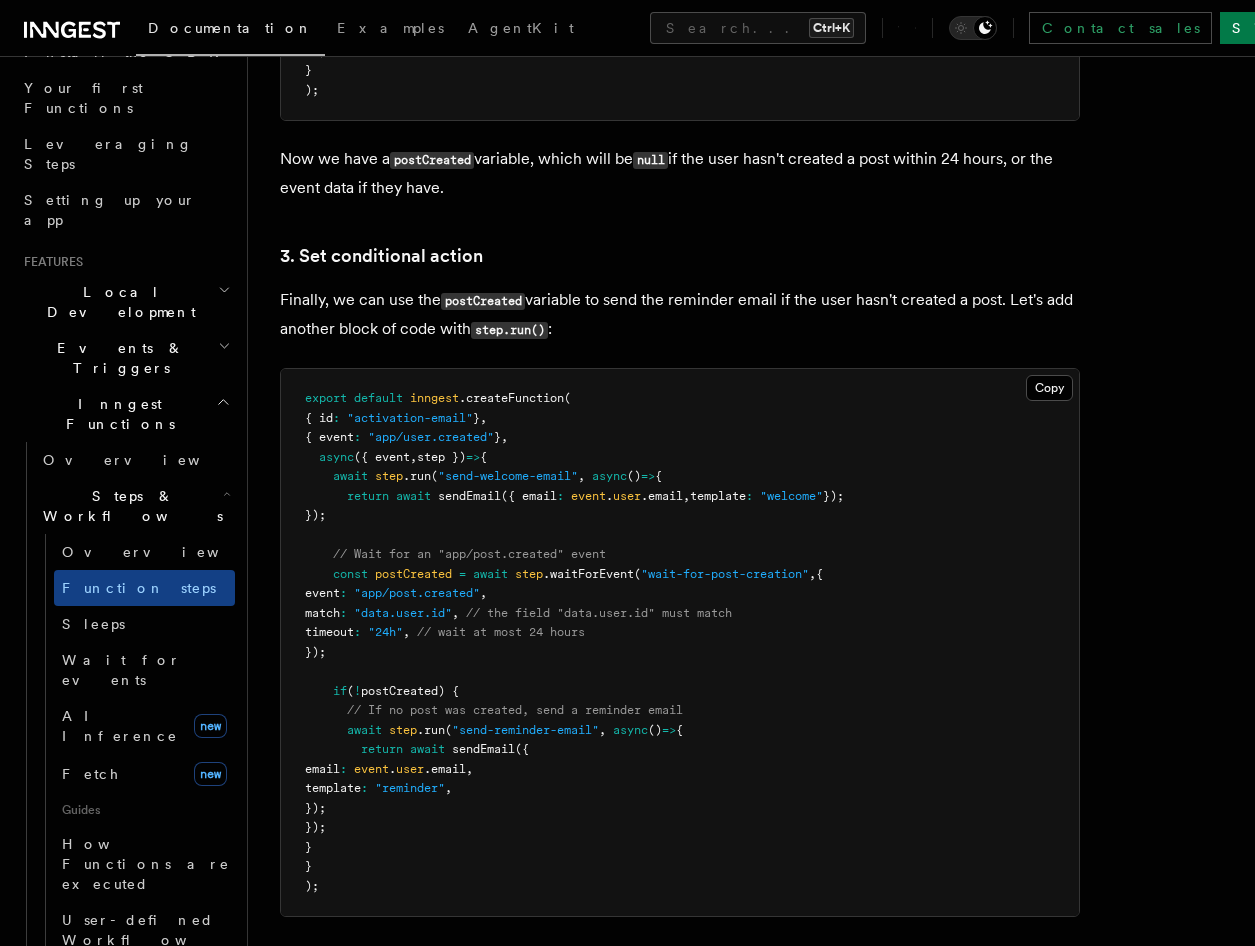 scroll, scrollTop: 2800, scrollLeft: 0, axis: vertical 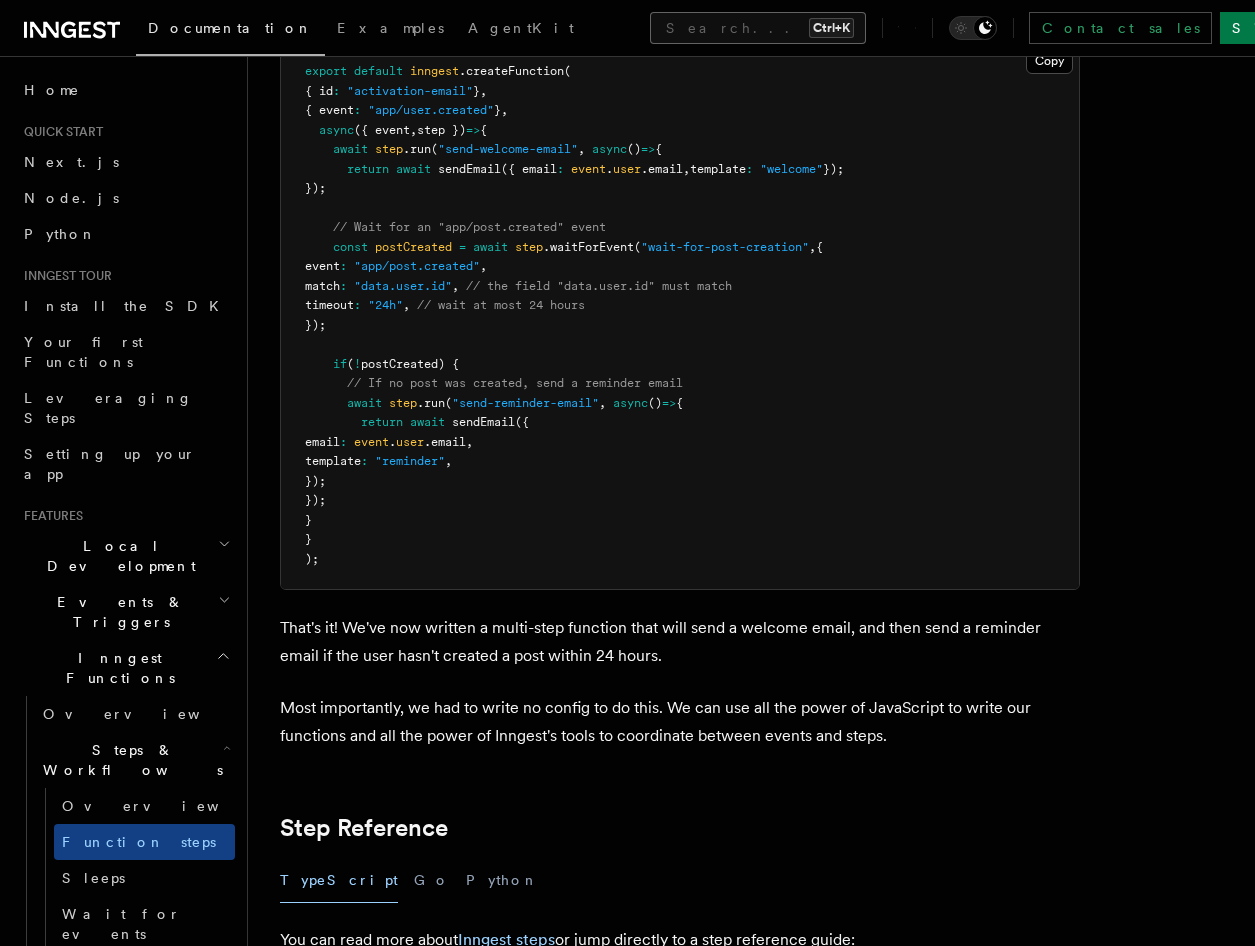 click on "Search... Ctrl+K" at bounding box center (758, 28) 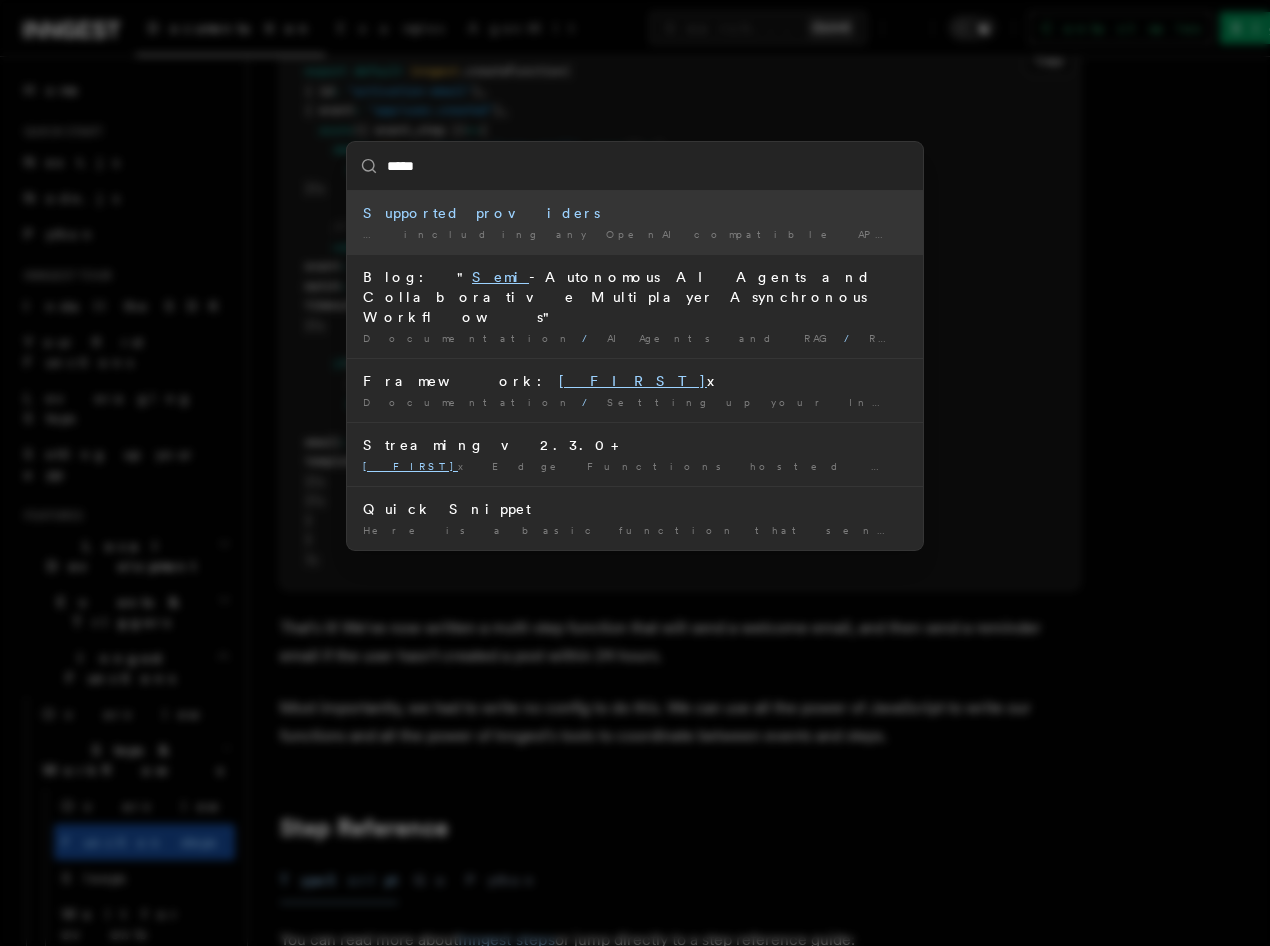 type on "******" 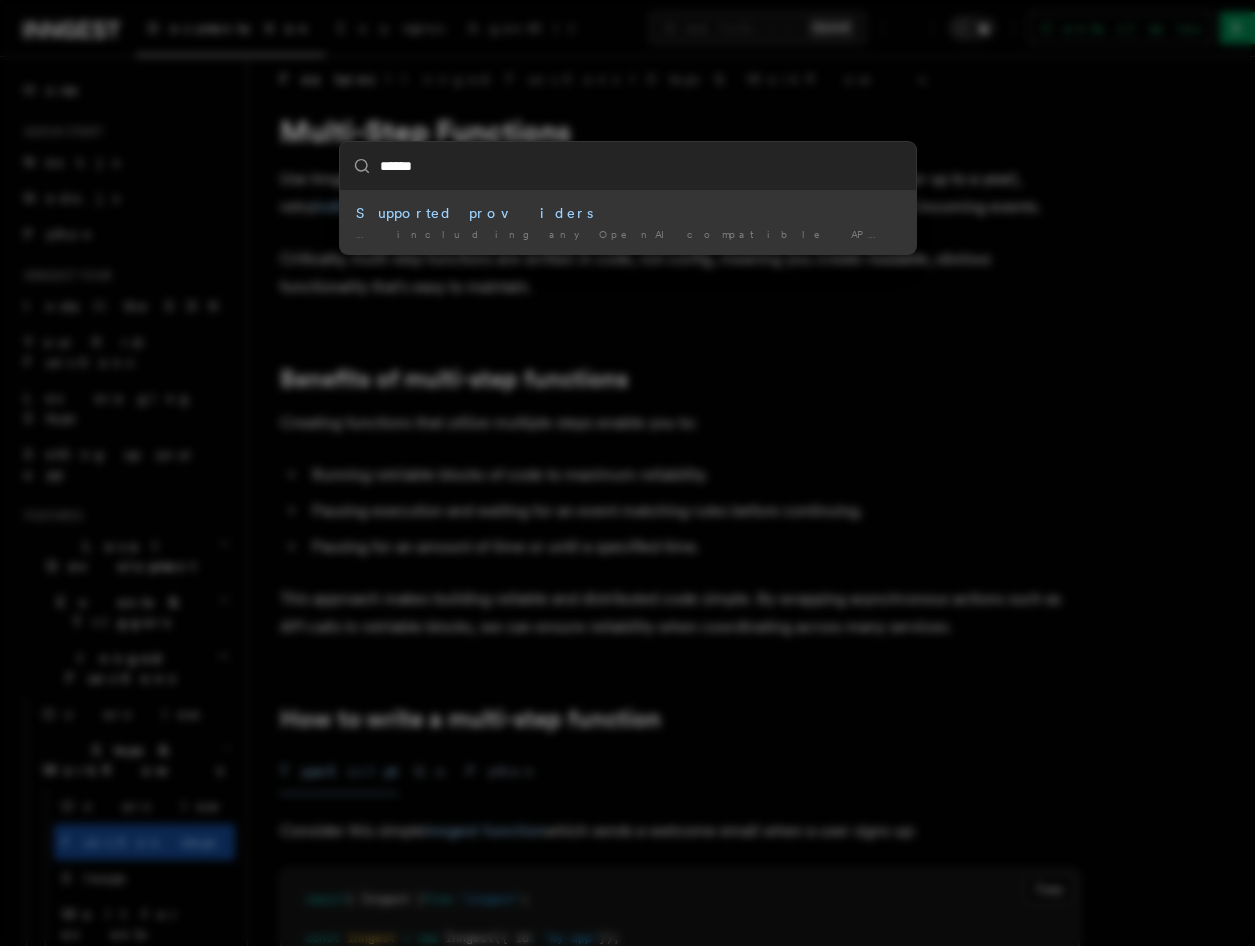 type 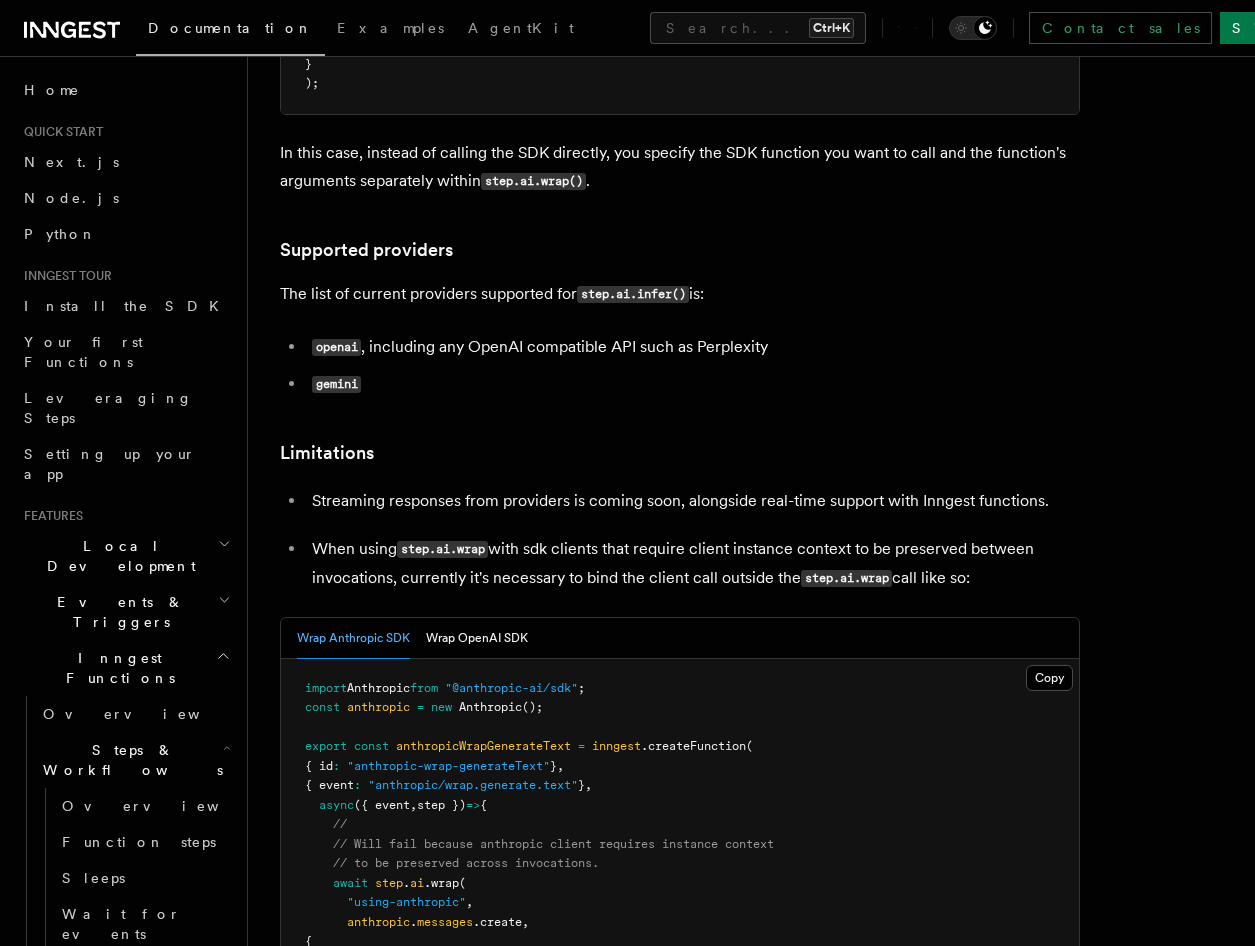 scroll, scrollTop: 3383, scrollLeft: 0, axis: vertical 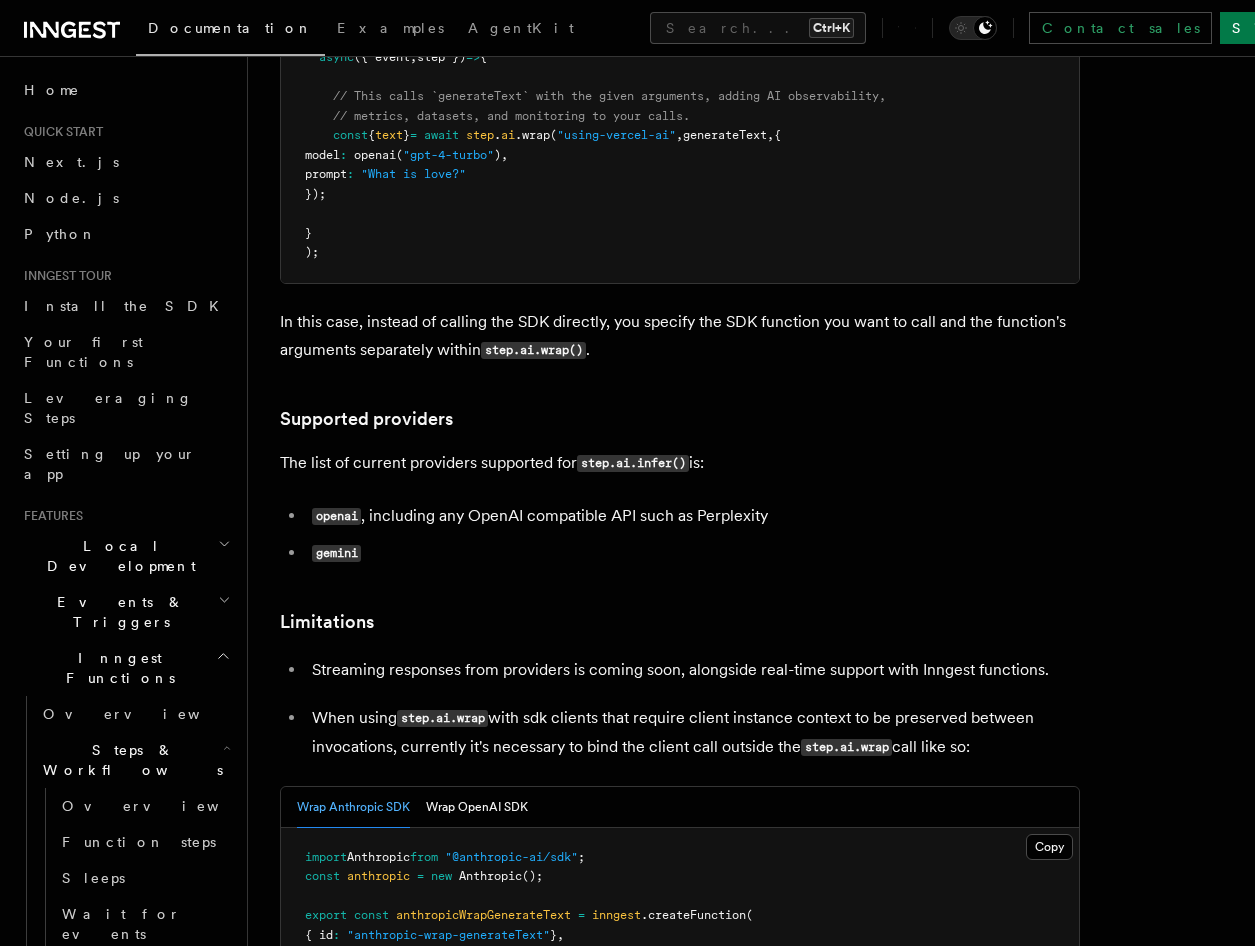 click on "import  { generateText }  from   "ai"
import  { openai }  from   "@ai-sdk/openai"
export   default   inngest .createFunction (
{ id :   "summarize-contents"  } ,
{ event :   "app/ticket.created"  } ,
async  ({ event ,  step })  =>  {
// This calls `generateText` with the given arguments, adding AI observability,
// metrics, datasets, and monitoring to your calls.
const  {  text  }  =   await   step . ai .wrap ( "using-vercel-ai" ,  generateText ,  {
model :   openai ( "gpt-4-turbo" ) ,
prompt :   "What is love?"
});
}
);" at bounding box center (680, 97) 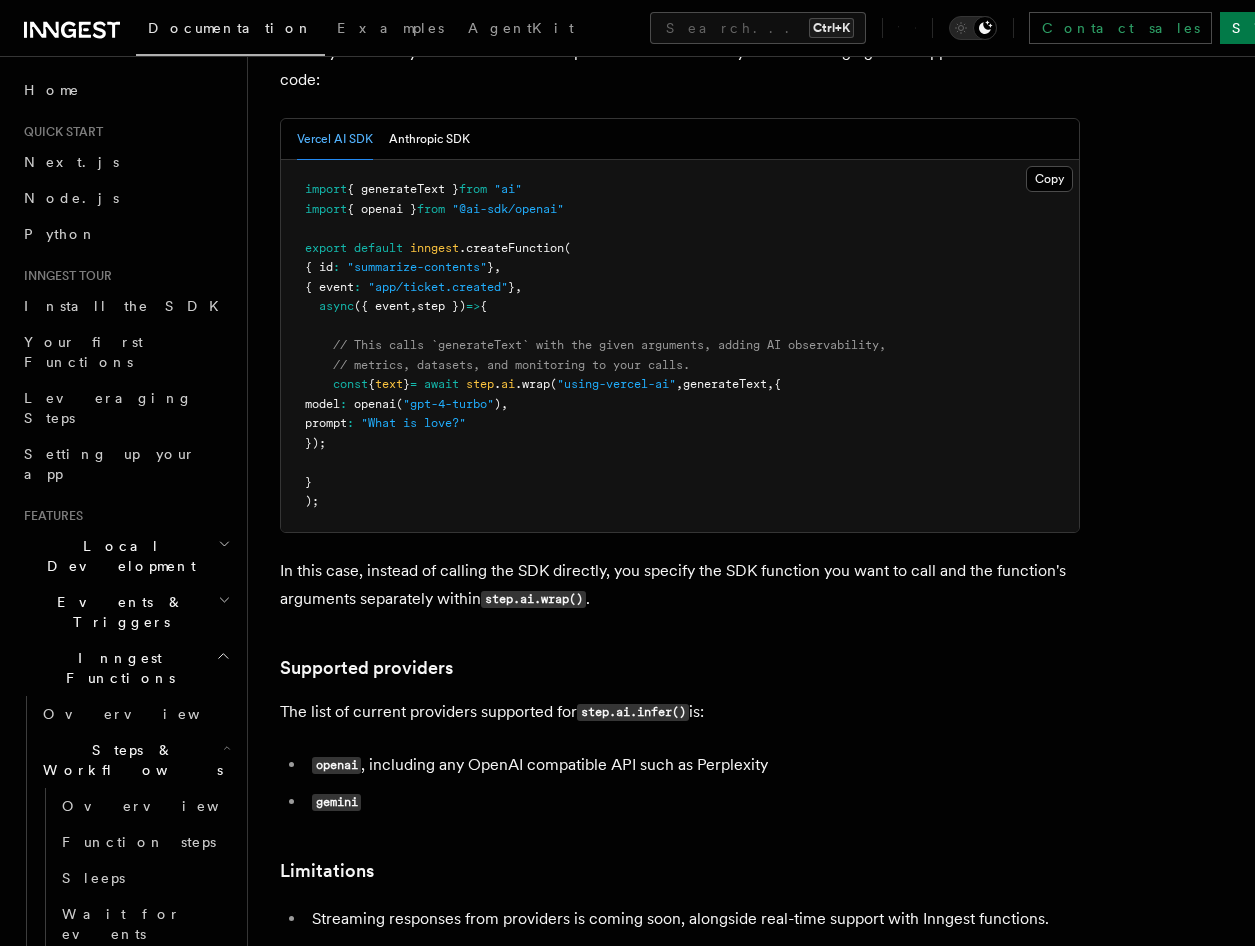 scroll, scrollTop: 3083, scrollLeft: 0, axis: vertical 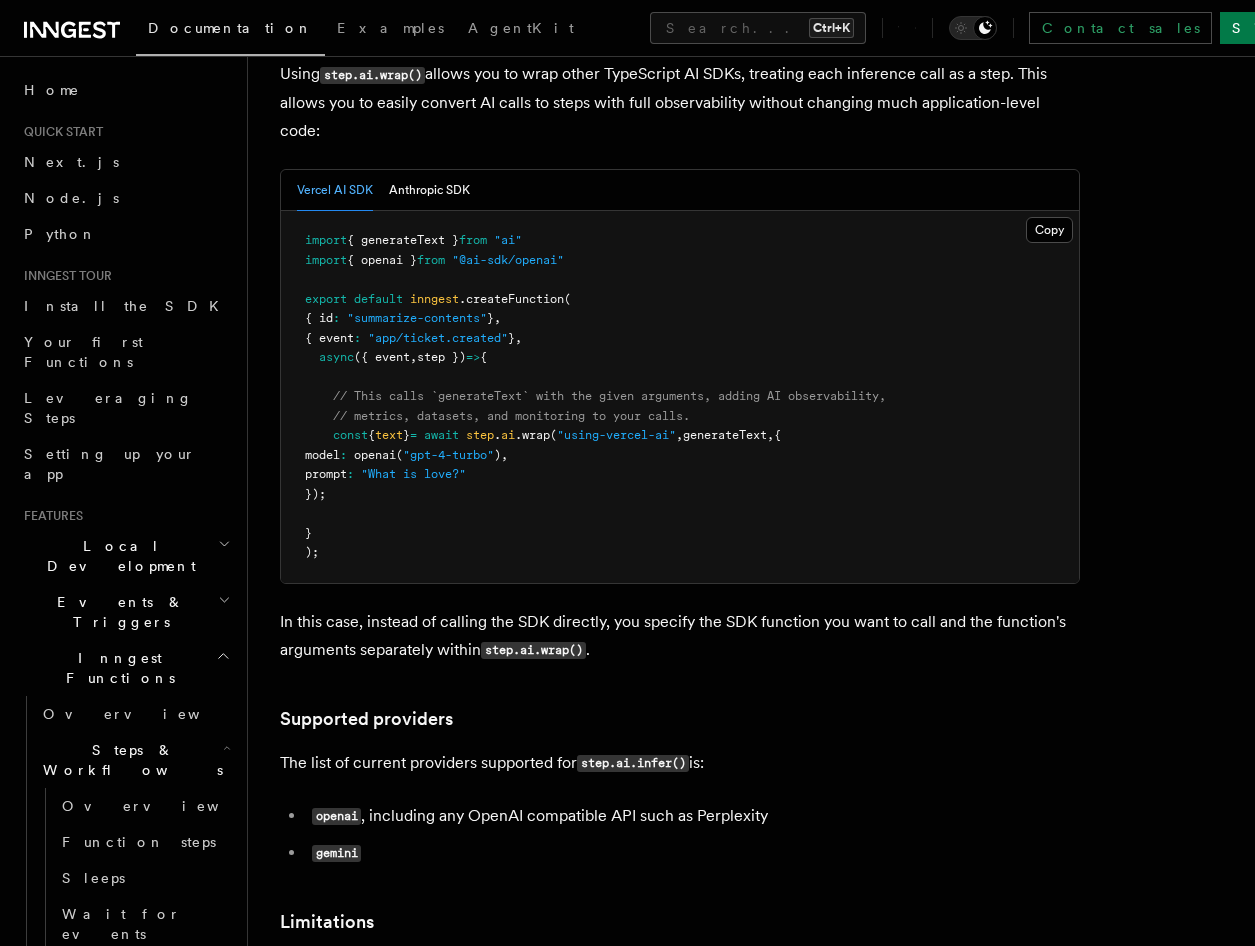 click on "import  { generateText }  from   "ai"
import  { openai }  from   "@ai-sdk/openai"
export   default   inngest .createFunction (
{ id :   "summarize-contents"  } ,
{ event :   "app/ticket.created"  } ,
async  ({ event ,  step })  =>  {
// This calls `generateText` with the given arguments, adding AI observability,
// metrics, datasets, and monitoring to your calls.
const  {  text  }  =   await   step . ai .wrap ( "using-vercel-ai" ,  generateText ,  {
model :   openai ( "gpt-4-turbo" ) ,
prompt :   "What is love?"
});
}
);" at bounding box center [680, 397] 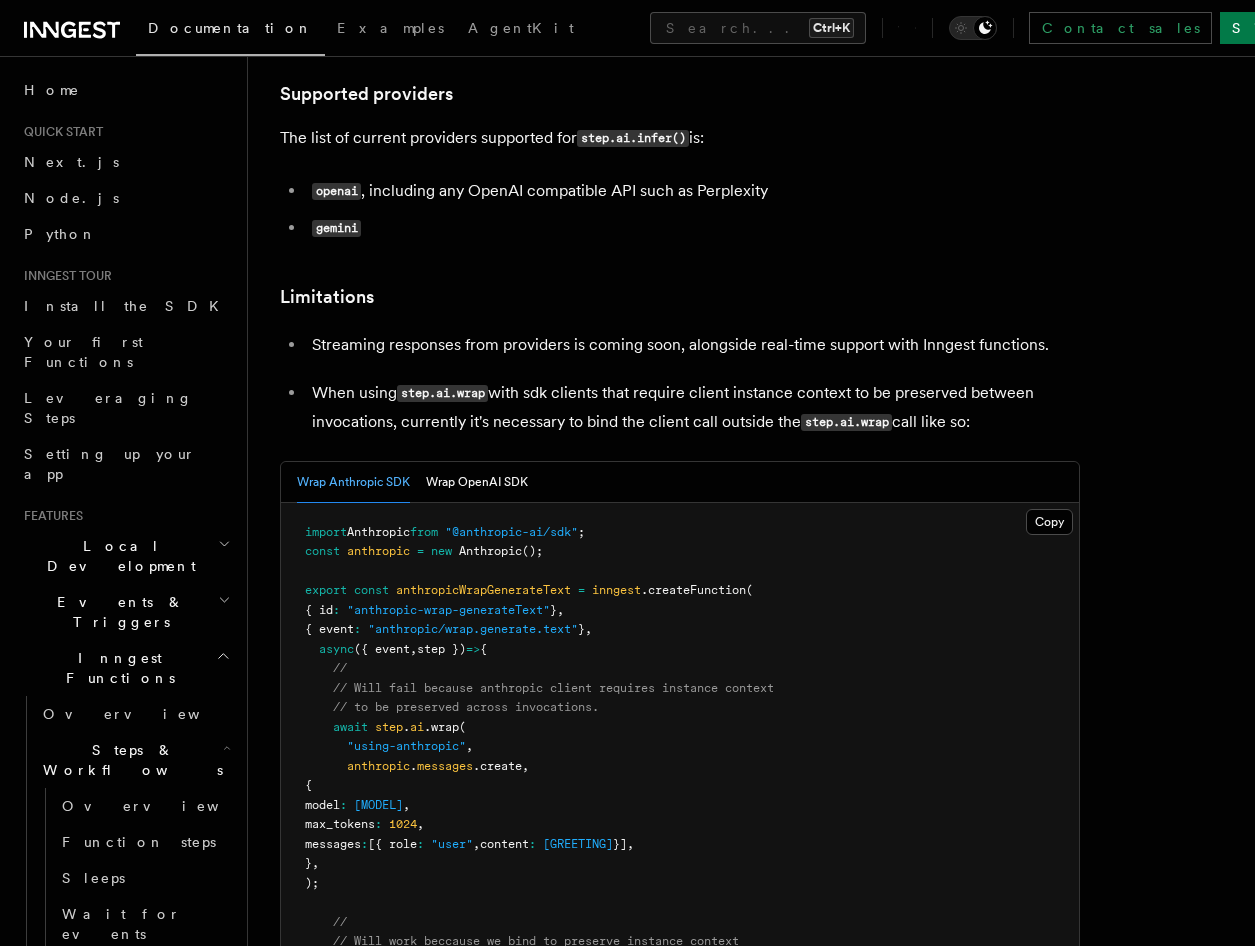 scroll, scrollTop: 3983, scrollLeft: 0, axis: vertical 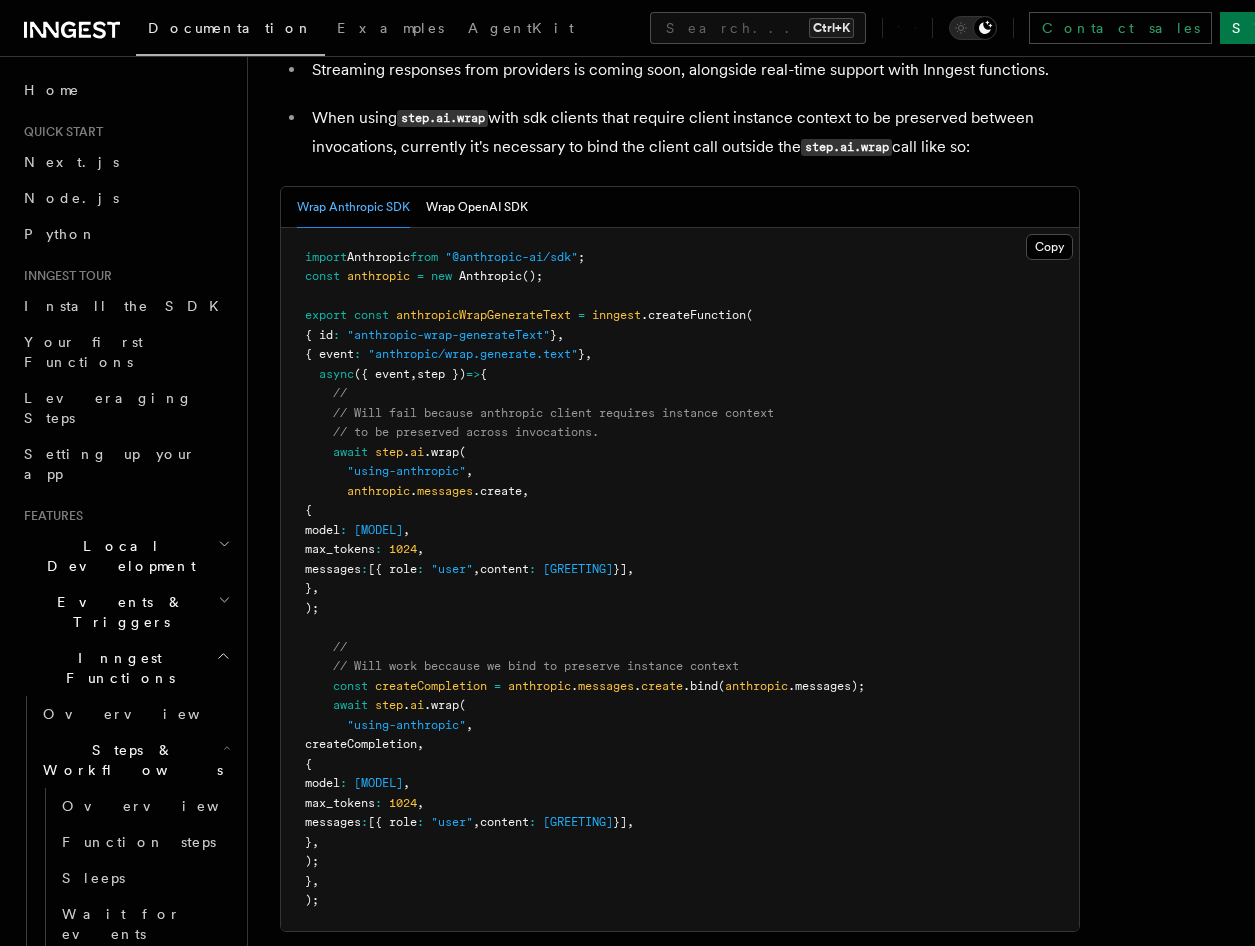 click on "import  Anthropic  from   "@anthropic-ai/sdk" ;
const   anthropic   =   new   Anthropic ();
export   const   anthropicWrapGenerateText   =   inngest .createFunction (
{ id :   "anthropic-wrap-generateText"  } ,
{ event :   "anthropic/wrap.generate.text"  } ,
async  ({ event ,  step })  =>  {
//
// Will fail because anthropic client requires instance context
// to be preserved across invocations.
await   step . ai .wrap (
"using-anthropic" ,
anthropic . messages .create ,
{
model :   "[MODEL]" ,
max_tokens :   1024 ,
messages :  [{ role :   "user" ,  content :   "[GREETING]"  }] ,
} ,
);
//
// Will work beccause we bind to preserve instance context
const   createCompletion   =   anthropic . messages . create .bind ( anthropic .messages);
await   step . ai .wrap (
"using-anthropic" ,
createCompletion ,
{
model" at bounding box center (680, 579) 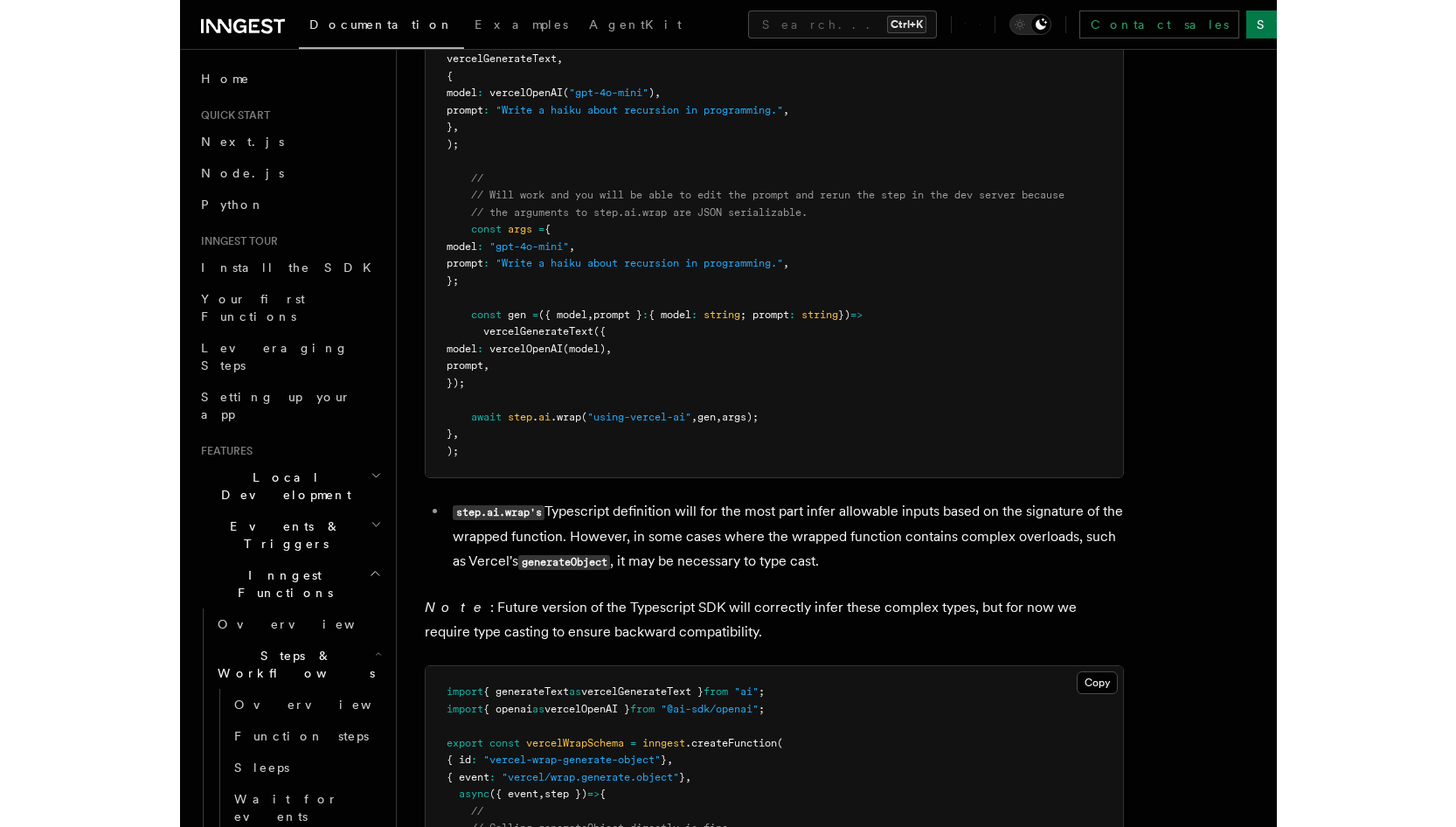 scroll, scrollTop: 4444, scrollLeft: 0, axis: vertical 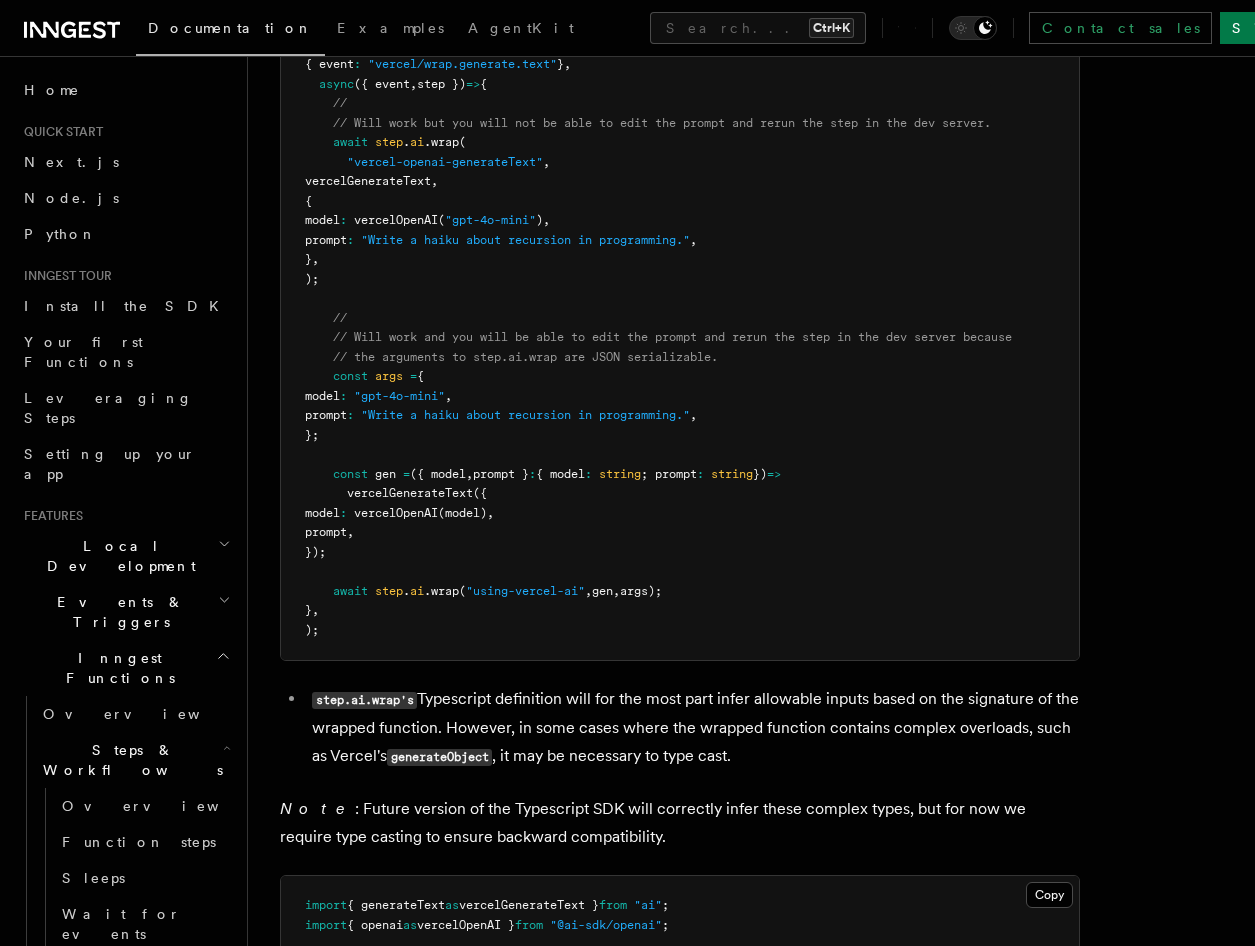 click on "import  { generateText  as  vercelGenerateText }  from   "ai" ;
import  { openai  as  vercelOpenAI }  from   "@ai-sdk/openai" ;
export   const   vercelWrapGenerateText   =   inngest .createFunction (
{ id :   "vercel-wrap-generate-text"  } ,
{ event :   "vercel/wrap.generate.text"  } ,
async  ({ event ,  step })  =>  {
//
// Will work but you will not be able to edit the prompt and rerun the step in the dev server.
await   step . ai .wrap (
"vercel-openai-generateText" ,
vercelGenerateText ,
{
model :   vercelOpenAI ( "[MODEL]" ) ,
prompt :   "[PROMPT]" ,
} ,
);
//
// Will work and you will be able to edit the prompt and rerun the step in the dev server because
// the arguments to step.ai.wrap are JSON serializable.
const   args   =  {
model :   "[MODEL]" ,
prompt :   "[PROMPT]"" at bounding box center [680, 299] 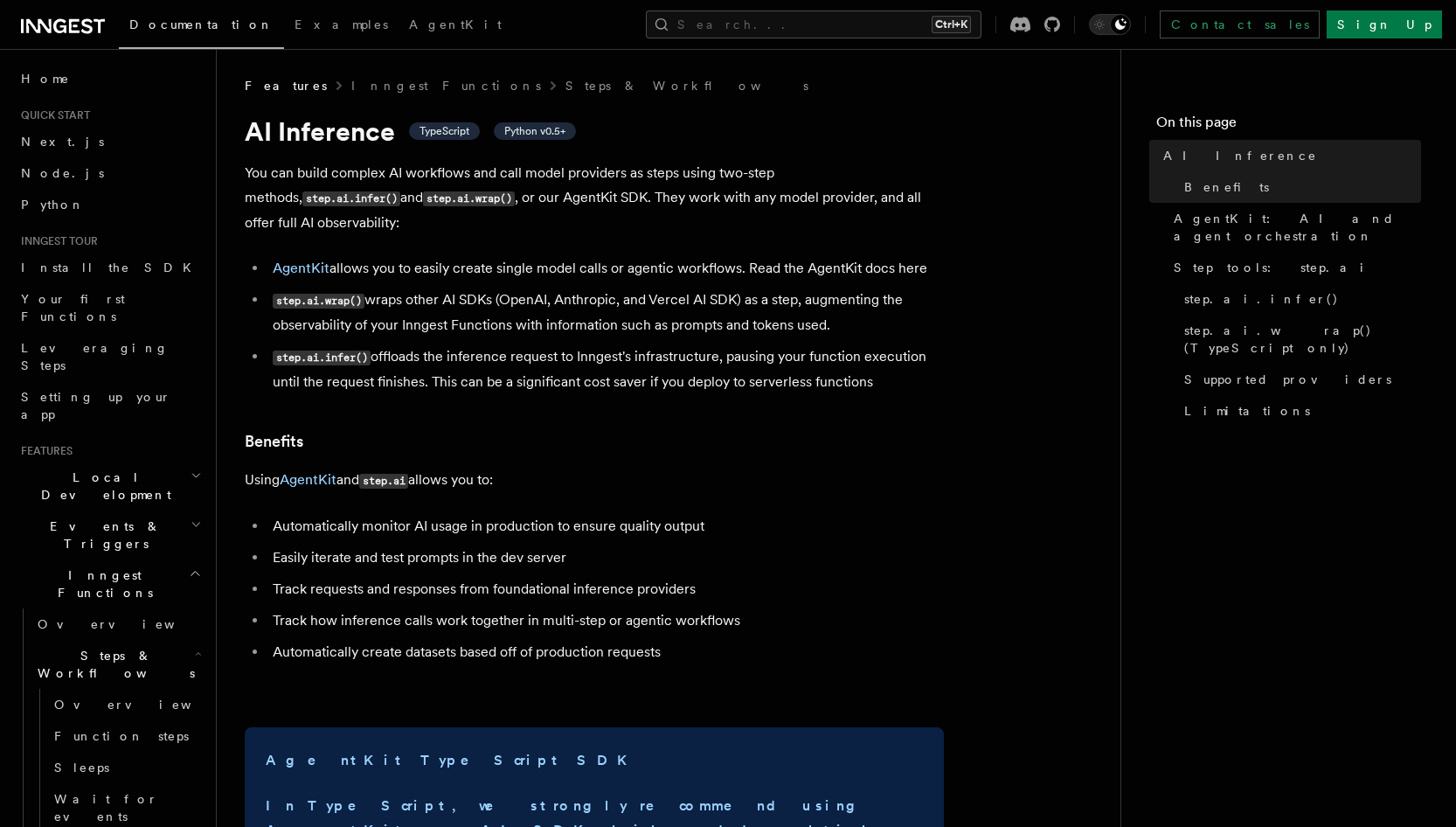 scroll, scrollTop: 0, scrollLeft: 0, axis: both 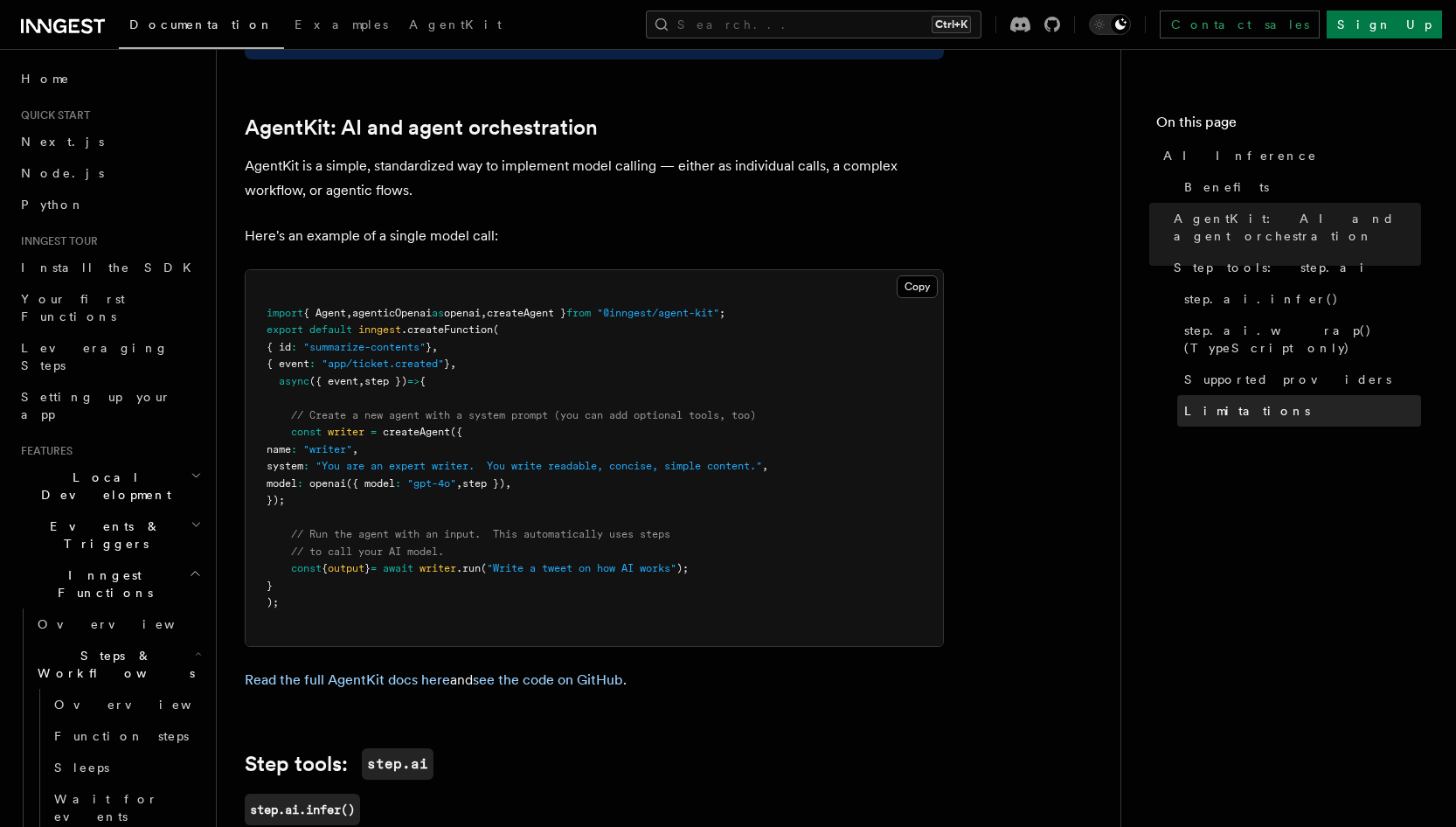 click on "Limitations" at bounding box center (1299, 411) 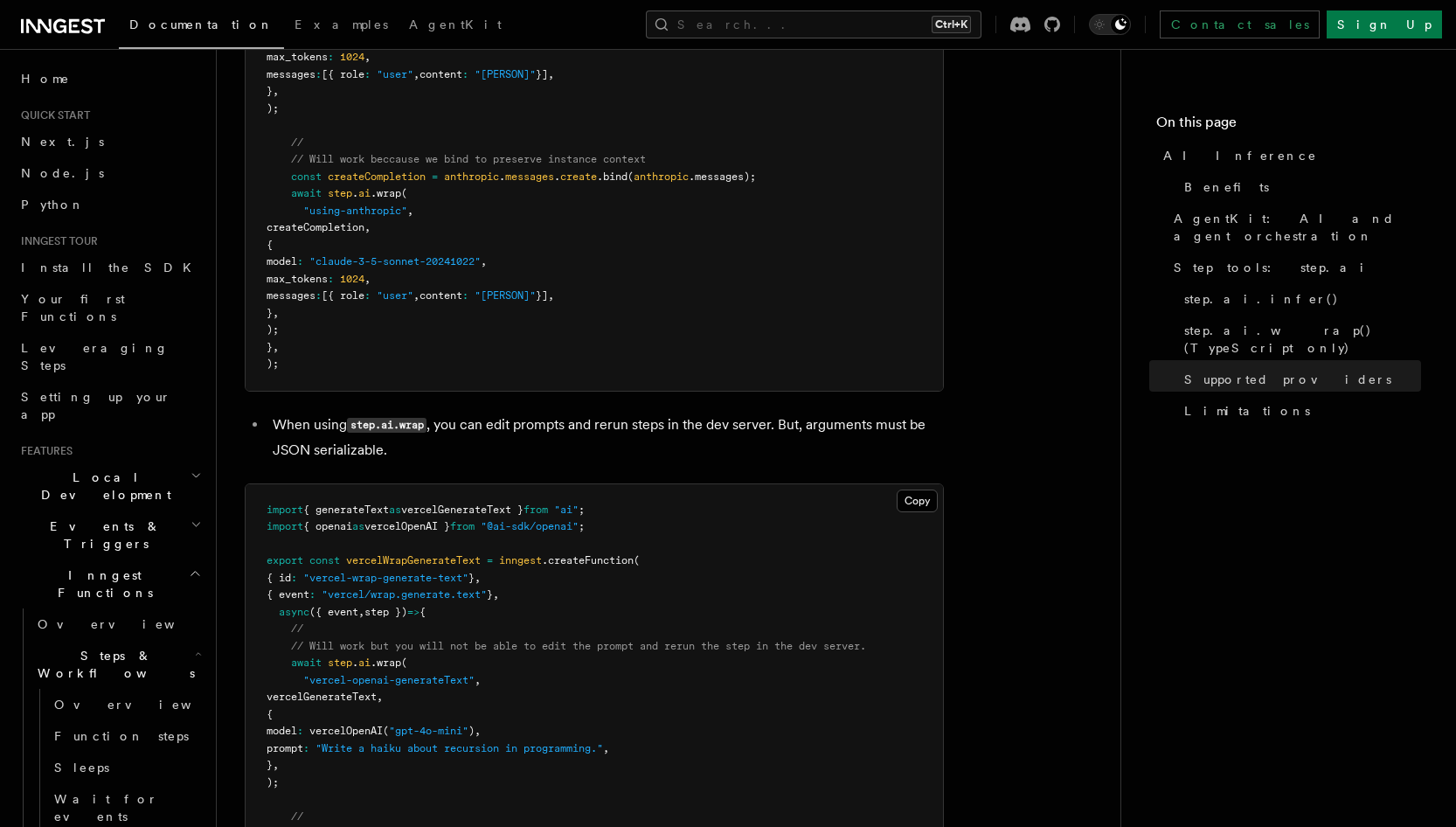 scroll, scrollTop: 3919, scrollLeft: 0, axis: vertical 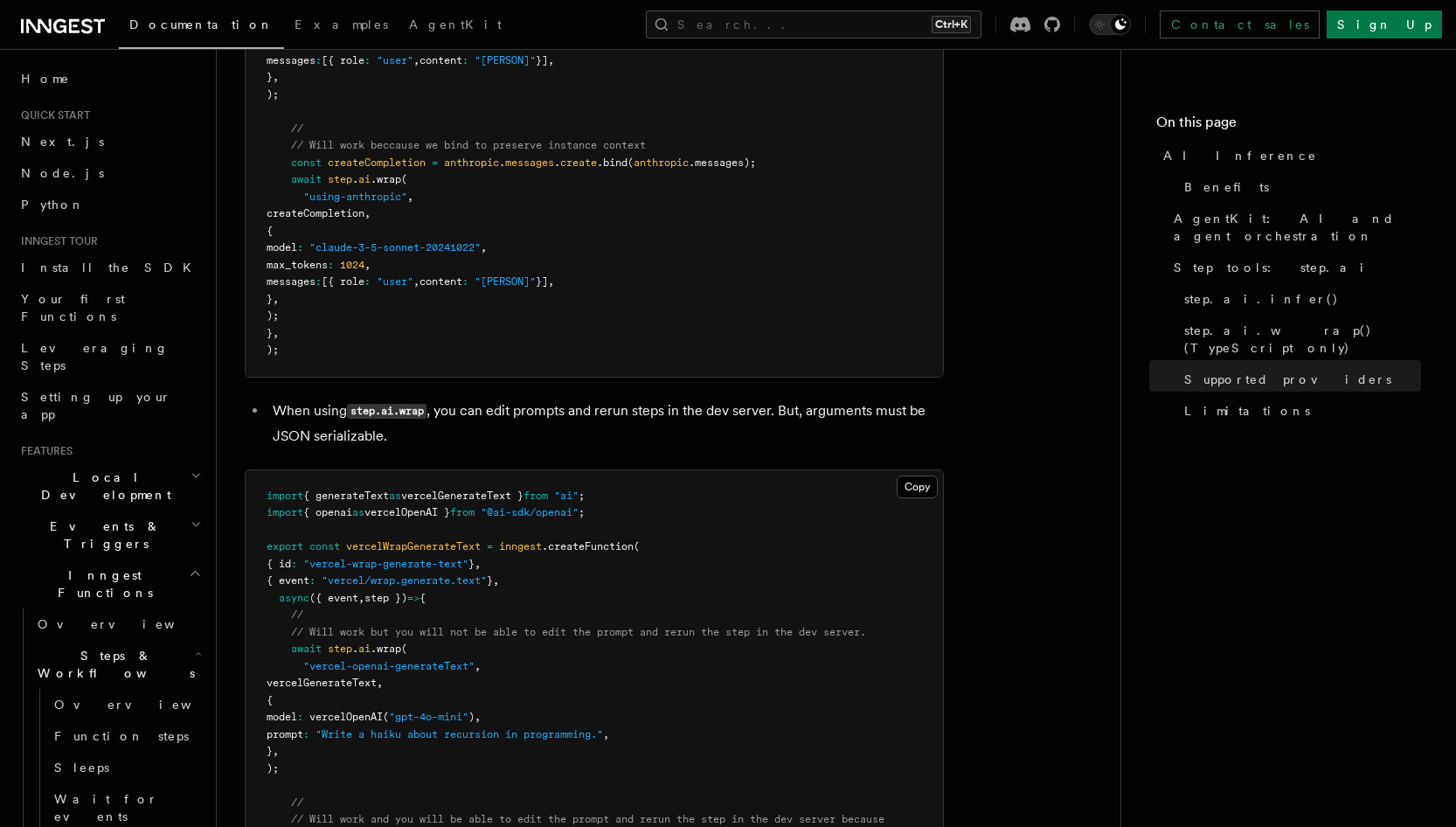 click on "import  Anthropic  from   "@anthropic-ai/sdk" ;
const   anthropic   =   new   Anthropic ();
export   const   anthropicWrapGenerateText   =   inngest .createFunction (
{ id :   "anthropic-wrap-generateText"  } ,
{ event :   "anthropic/wrap.generate.text"  } ,
async  ({ event ,  step })  =>  {
//
// Will fail because anthropic client requires instance context
// to be preserved across invocations.
await   step . ai .wrap (
"using-anthropic" ,
anthropic . messages .create ,
{
model :   "[MODEL]" ,
max_tokens :   1024 ,
messages :  [{ role :   "user" ,  content :   "[GREETING]"  }] ,
} ,
);
//
// Will work beccause we bind to preserve instance context
const   createCompletion   =   anthropic . messages . create .bind ( anthropic .messages);
await   step . ai .wrap (
"using-anthropic" ,
createCompletion ,
{
model" at bounding box center (594, 69) 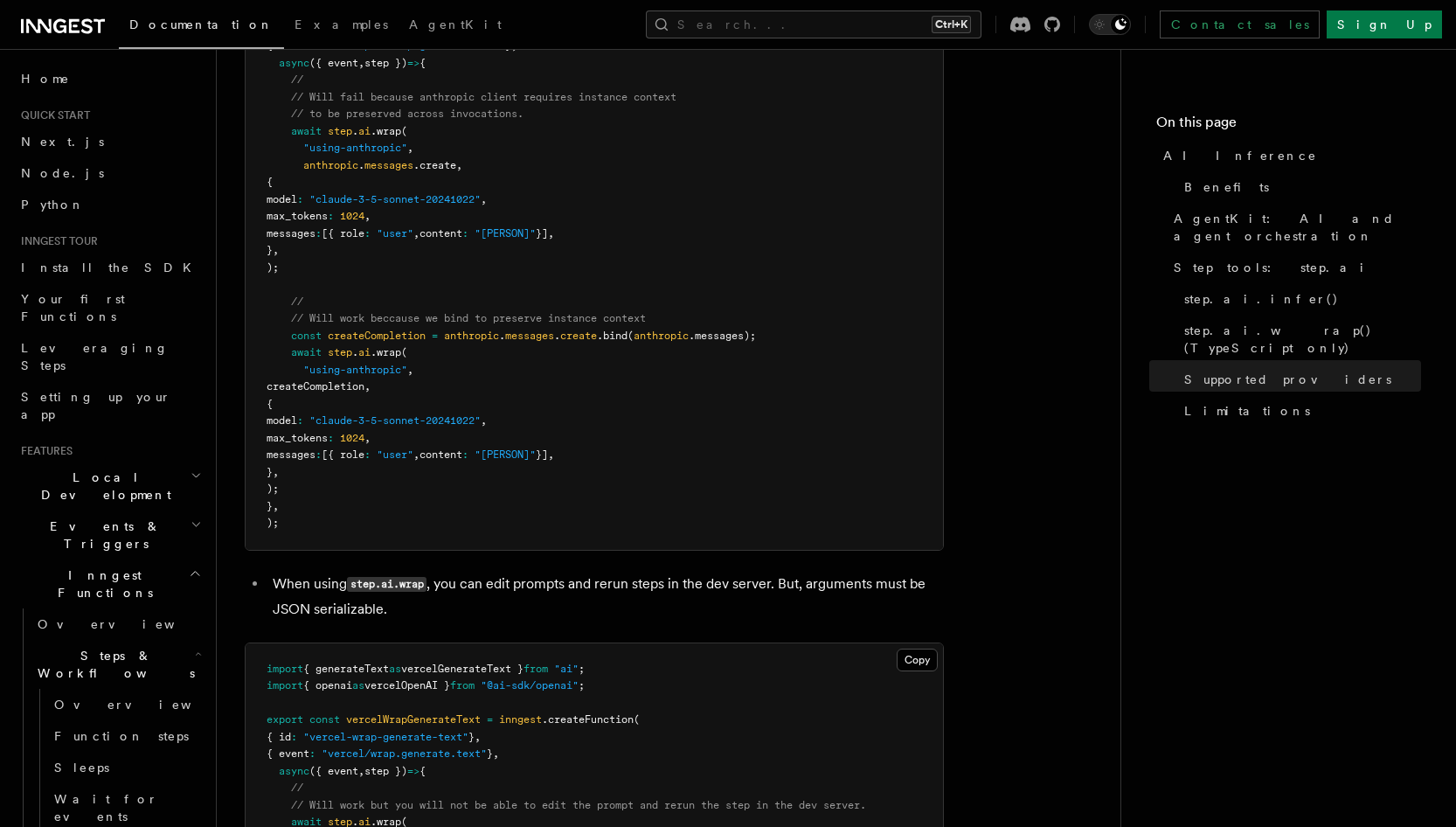 scroll, scrollTop: 3744, scrollLeft: 0, axis: vertical 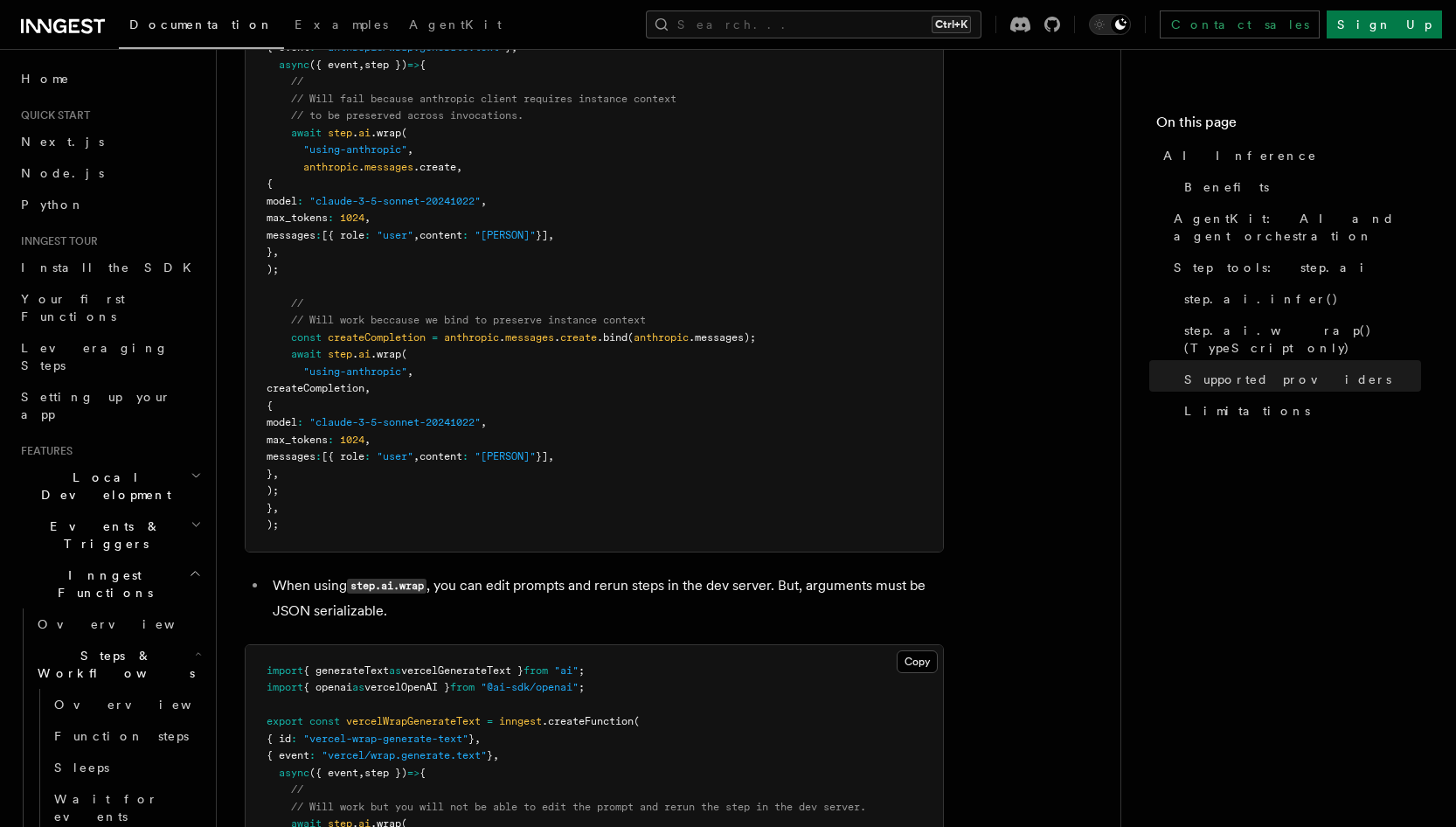 click on "import  Anthropic  from   "@anthropic-ai/sdk" ;
const   anthropic   =   new   Anthropic ();
export   const   anthropicWrapGenerateText   =   inngest .createFunction (
{ id :   "anthropic-wrap-generateText"  } ,
{ event :   "anthropic/wrap.generate.text"  } ,
async  ({ event ,  step })  =>  {
//
// Will fail because anthropic client requires instance context
// to be preserved across invocations.
await   step . ai .wrap (
"using-anthropic" ,
anthropic . messages .create ,
{
model :   "[MODEL]" ,
max_tokens :   1024 ,
messages :  [{ role :   "user" ,  content :   "[GREETING]"  }] ,
} ,
);
//
// Will work beccause we bind to preserve instance context
const   createCompletion   =   anthropic . messages . create .bind ( anthropic .messages);
await   step . ai .wrap (
"using-anthropic" ,
createCompletion ,
{
model" at bounding box center [594, 244] 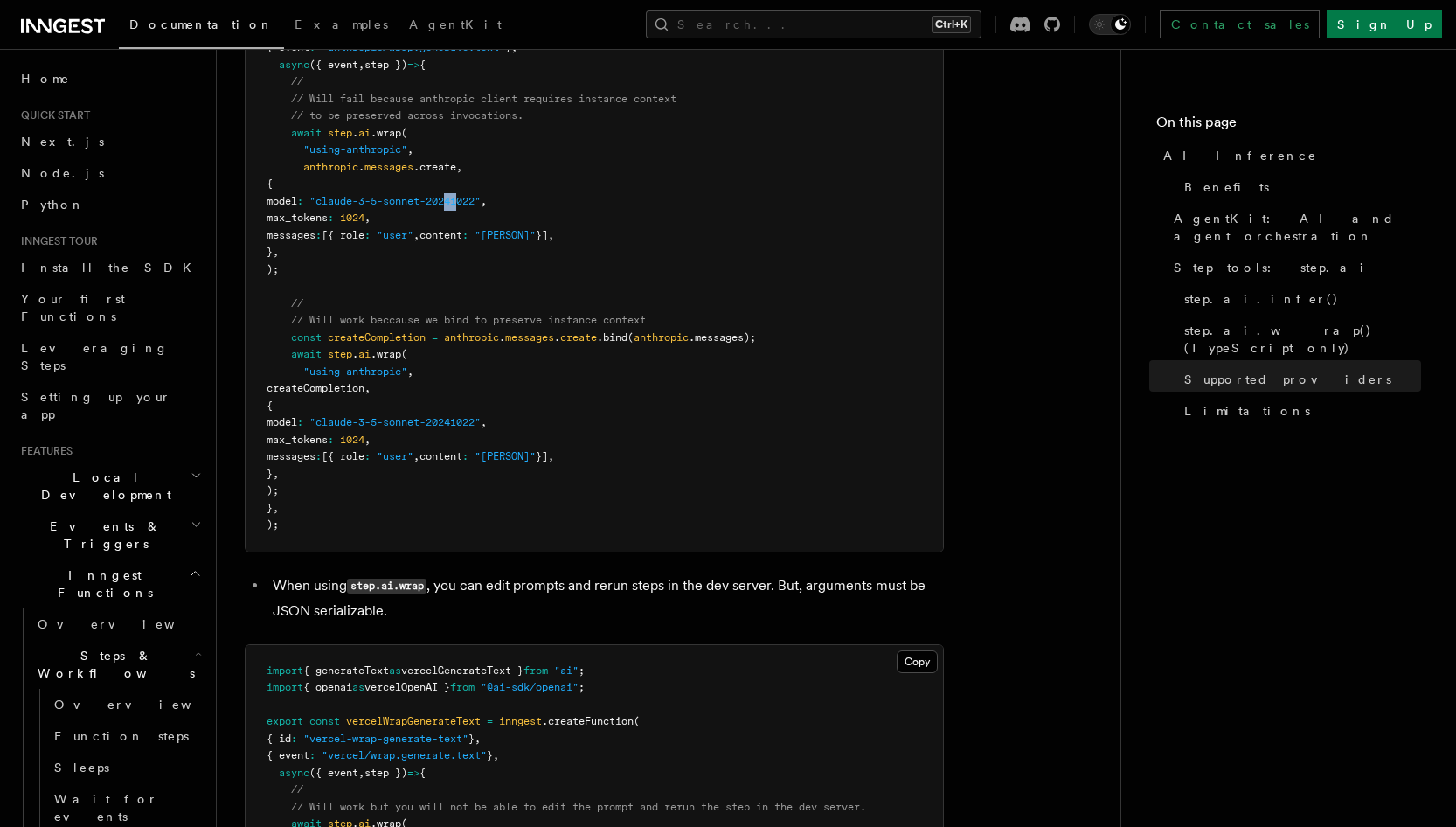 drag, startPoint x: 556, startPoint y: 422, endPoint x: 575, endPoint y: 423, distance: 19.026298 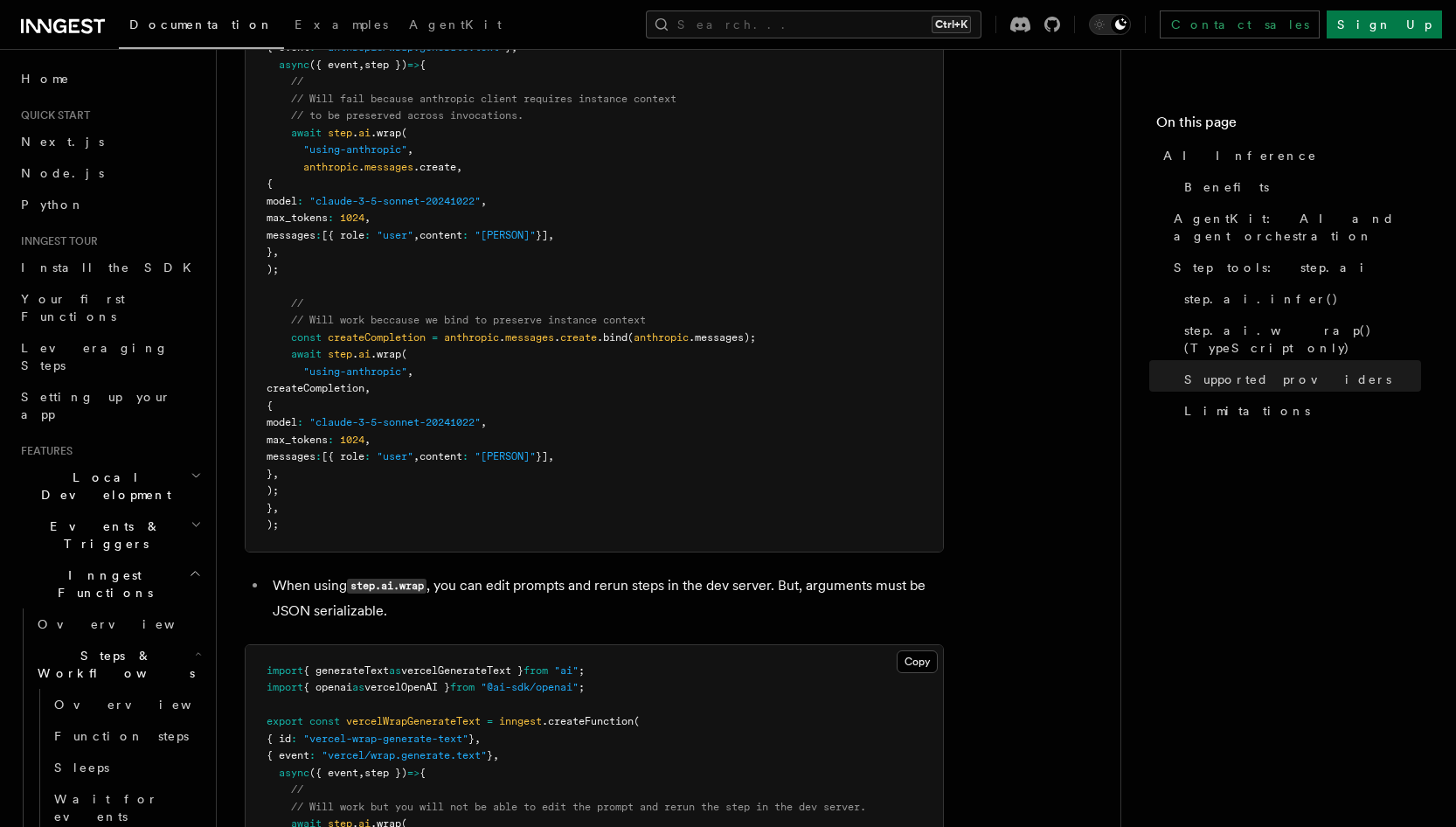 drag, startPoint x: 575, startPoint y: 423, endPoint x: 588, endPoint y: 505, distance: 83.024093 